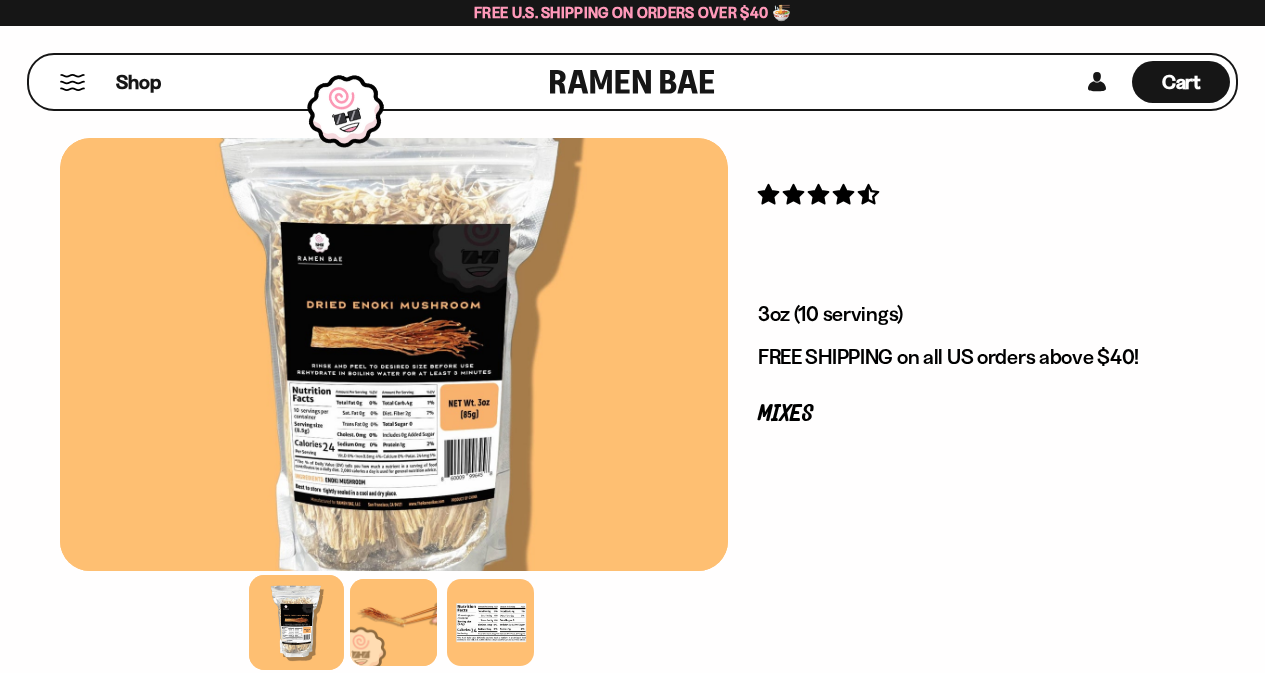 scroll, scrollTop: 0, scrollLeft: 0, axis: both 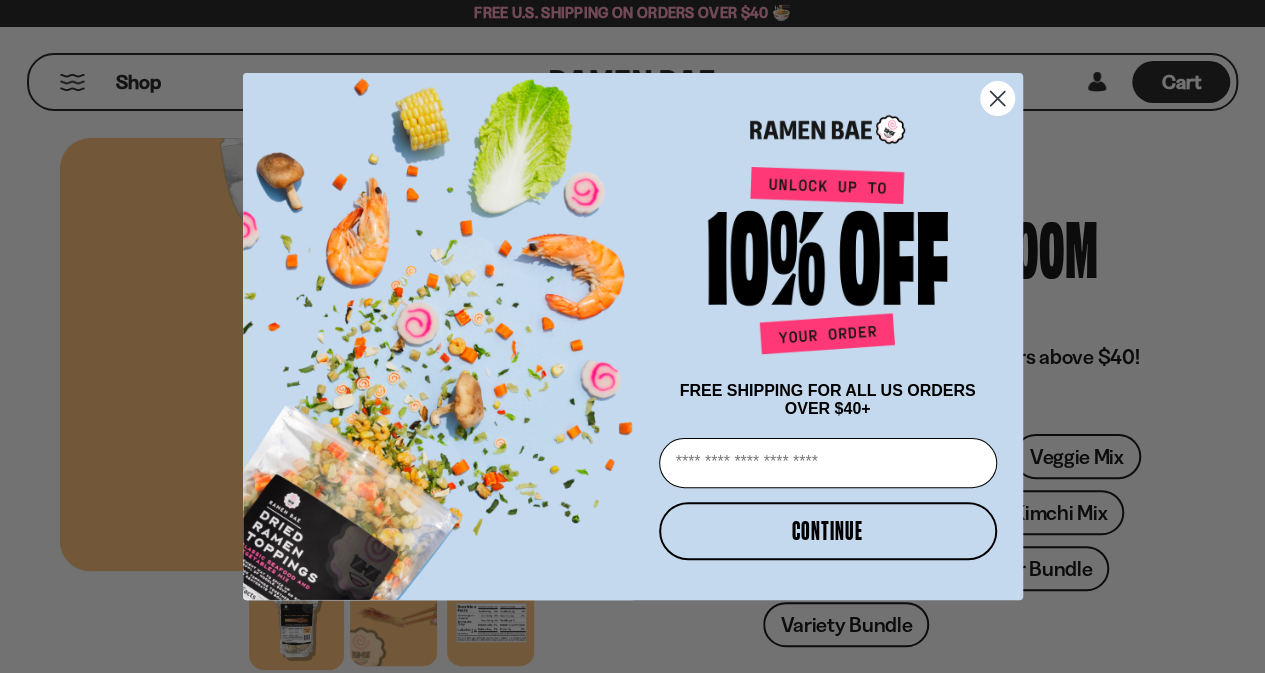 click on "CONTINUE" at bounding box center [828, 531] 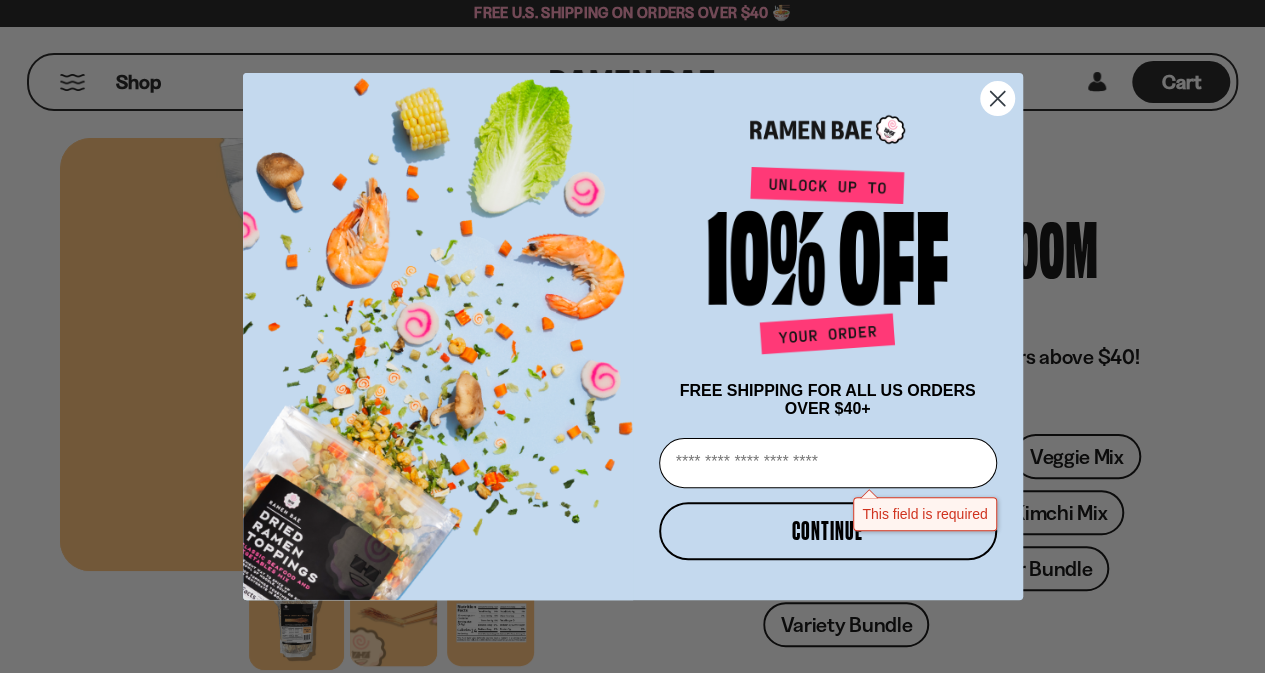 click on "Email" at bounding box center (828, 463) 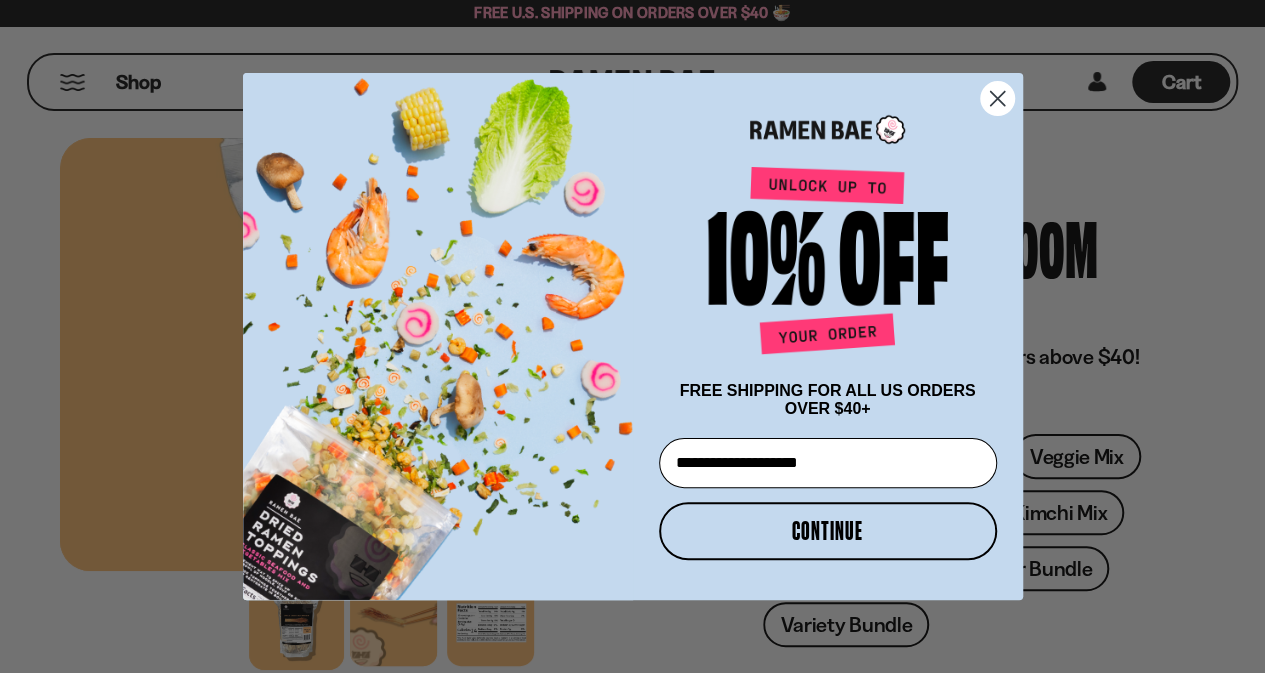 click on "CONTINUE" at bounding box center (828, 531) 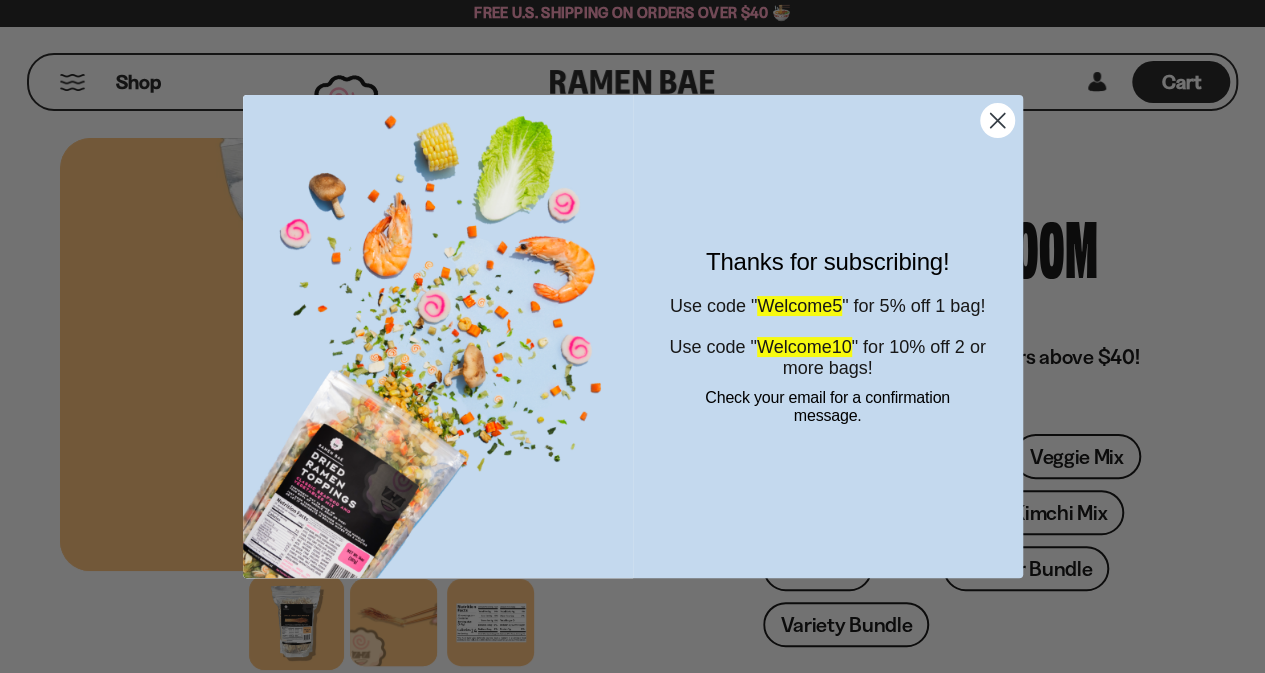 click 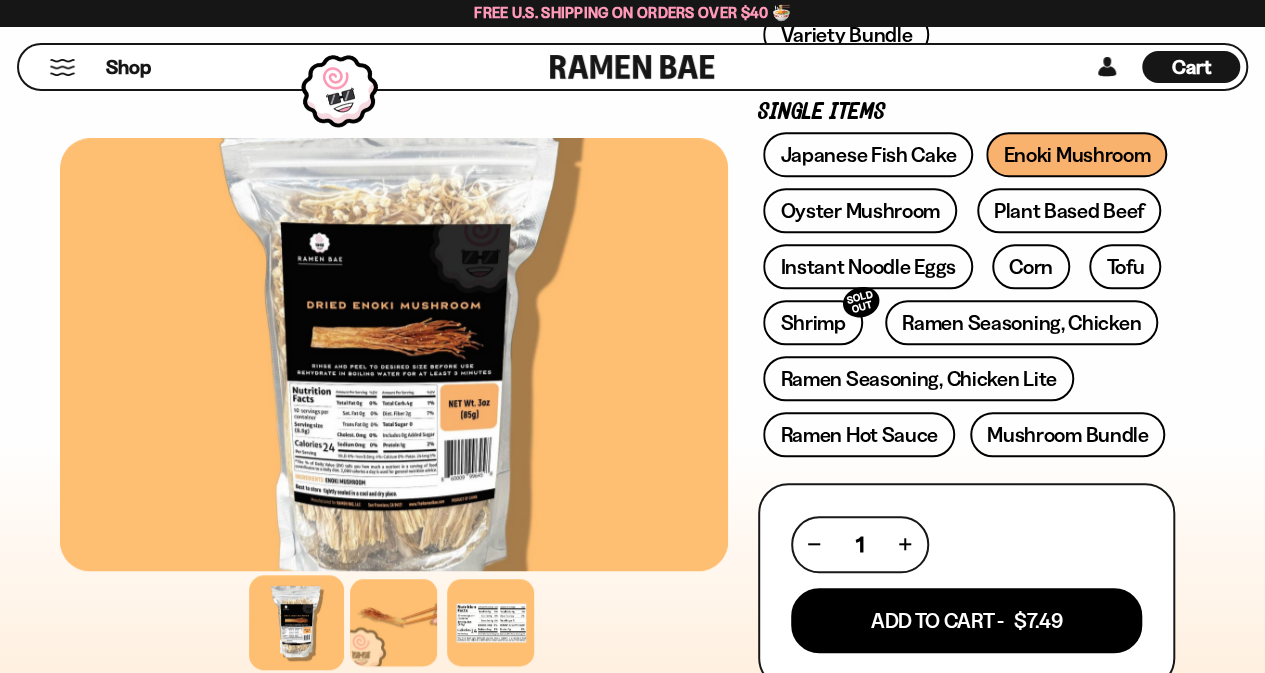 scroll, scrollTop: 485, scrollLeft: 0, axis: vertical 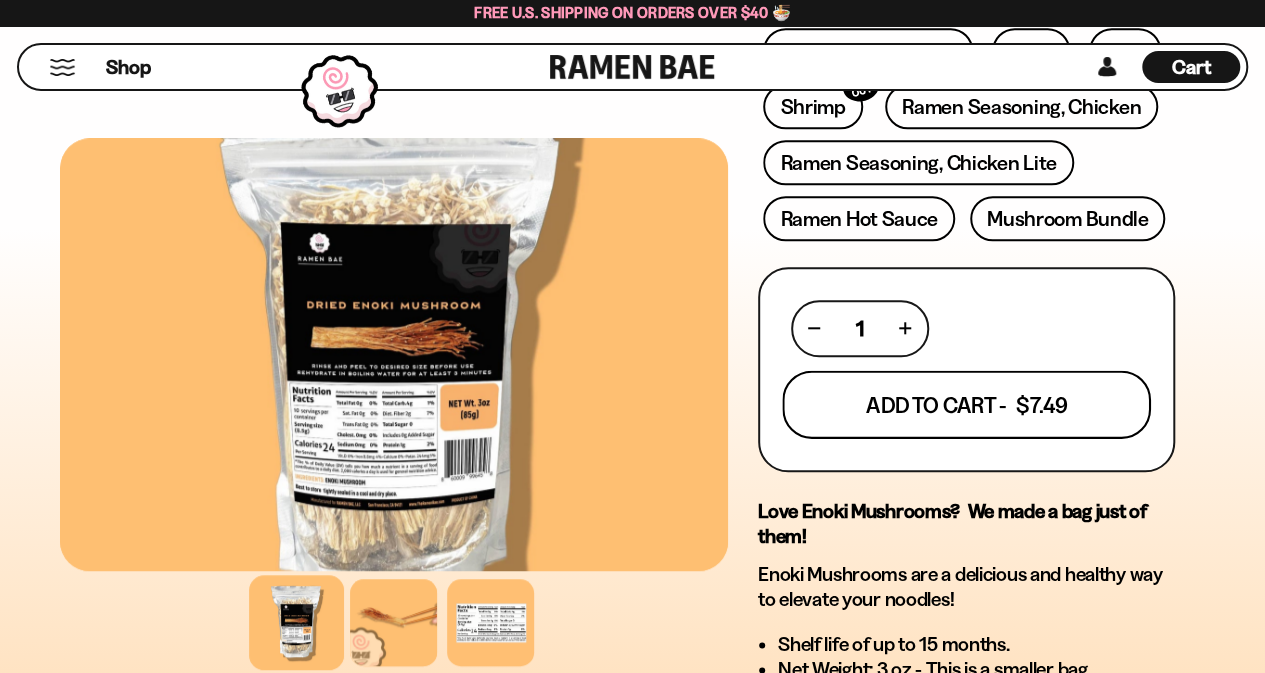 click on "Add To Cart -
$7.49" at bounding box center (966, 404) 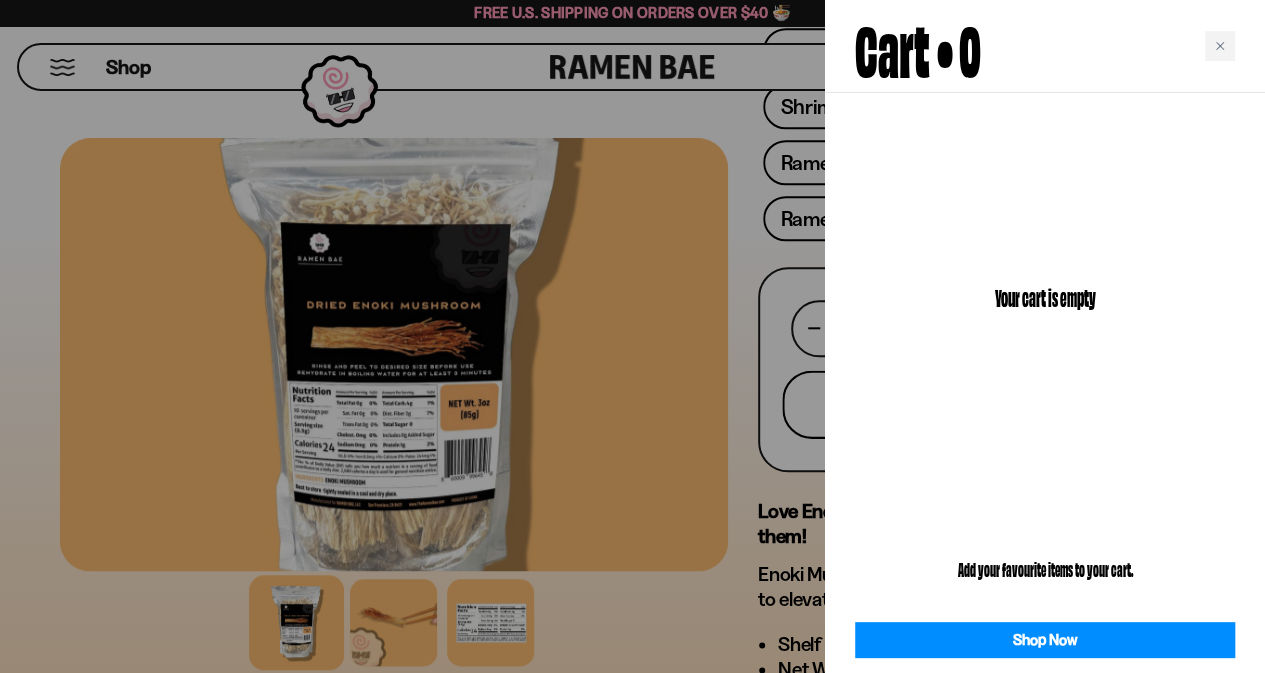 scroll, scrollTop: 807, scrollLeft: 0, axis: vertical 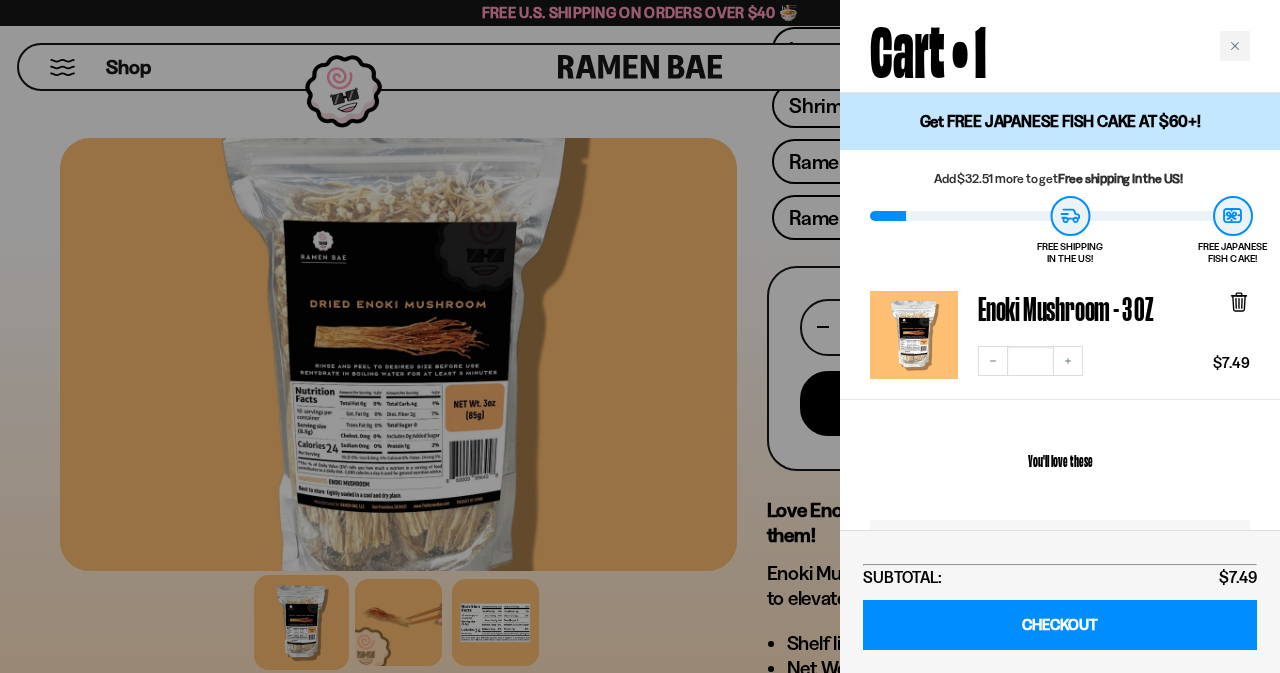 click at bounding box center (640, 336) 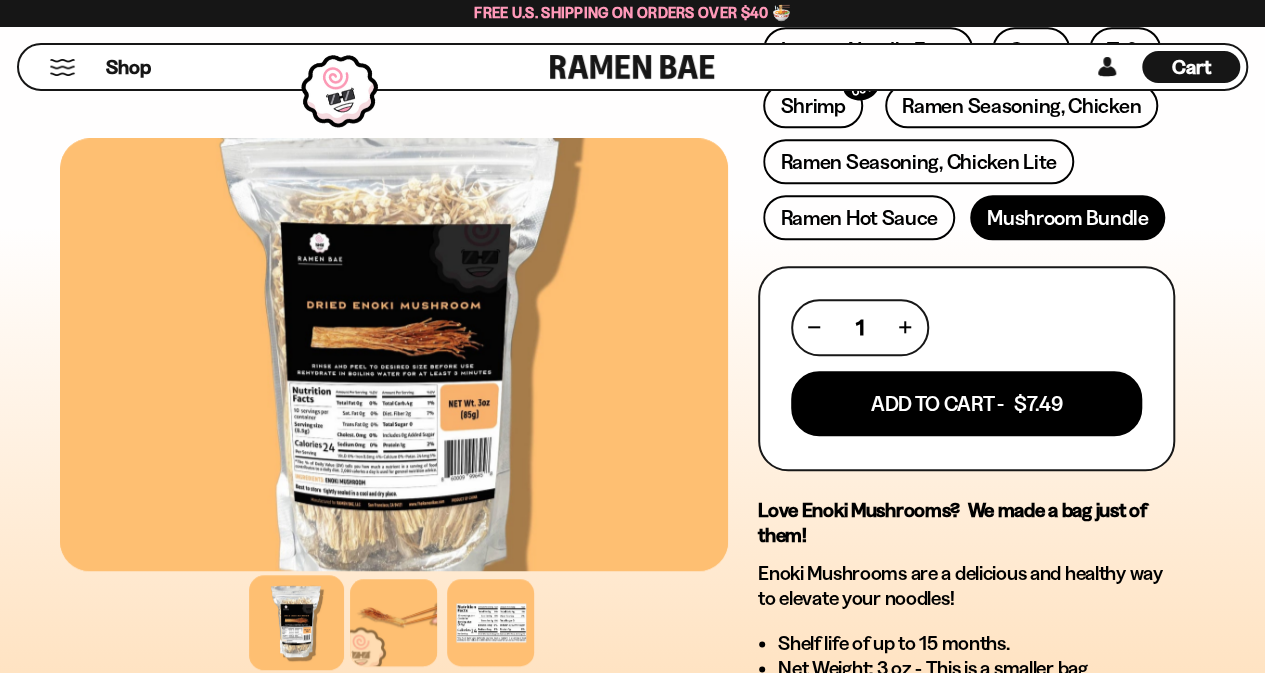 click on "Mushroom Bundle" at bounding box center (1068, 217) 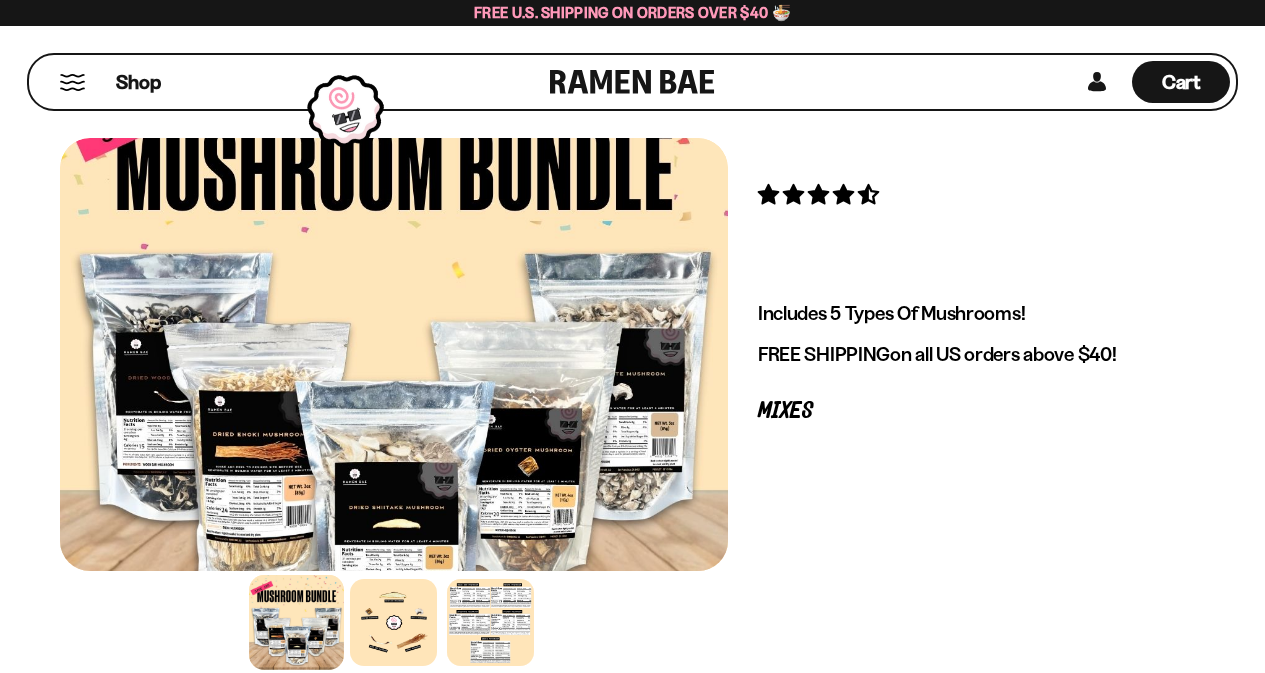 scroll, scrollTop: 0, scrollLeft: 0, axis: both 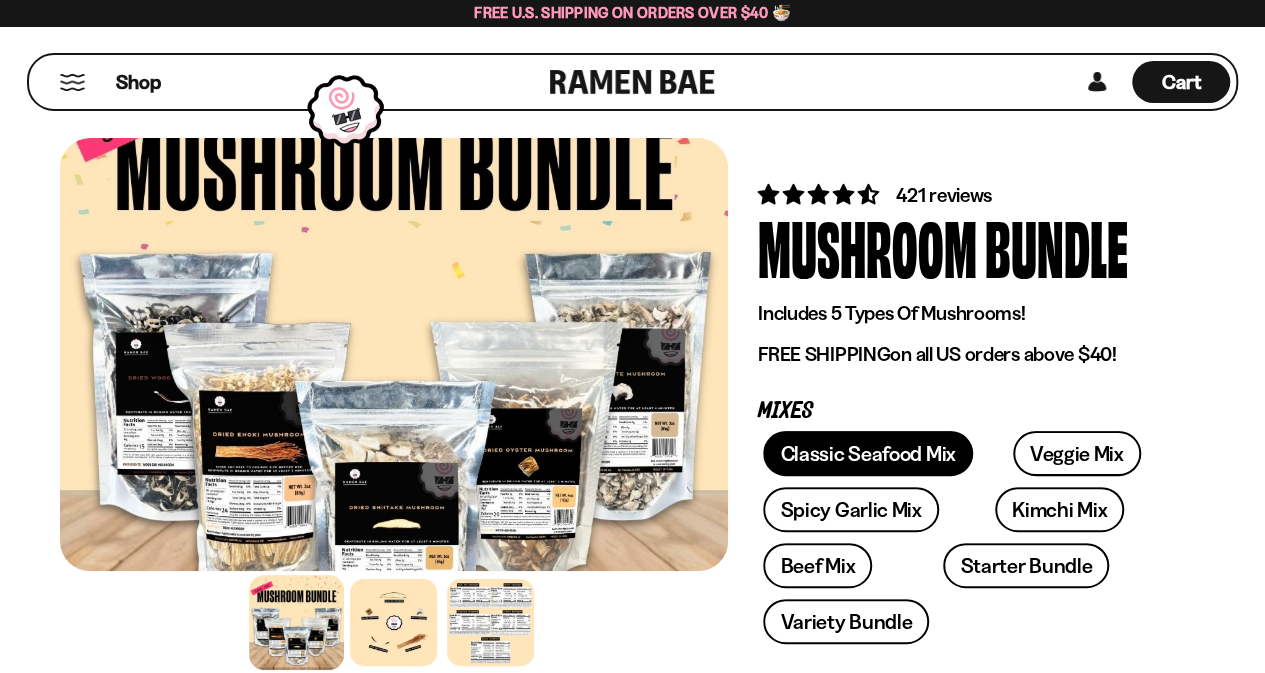 click on "Classic Seafood Mix" at bounding box center (867, 453) 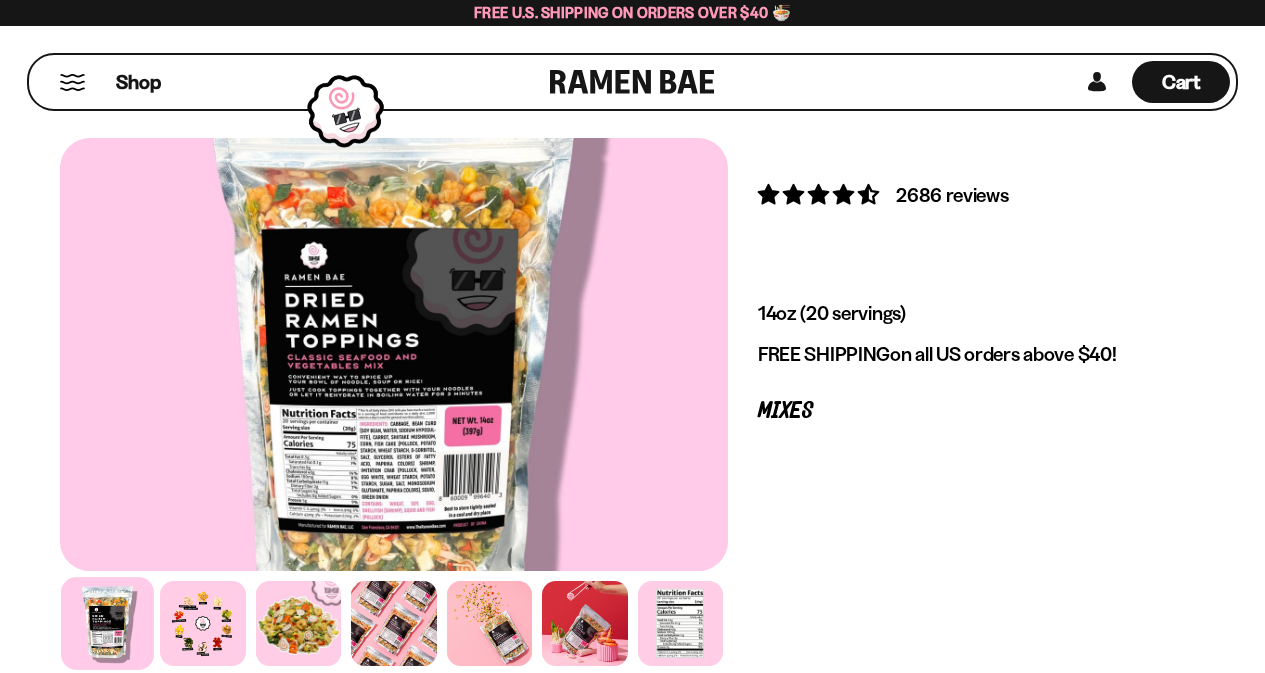 scroll, scrollTop: 0, scrollLeft: 0, axis: both 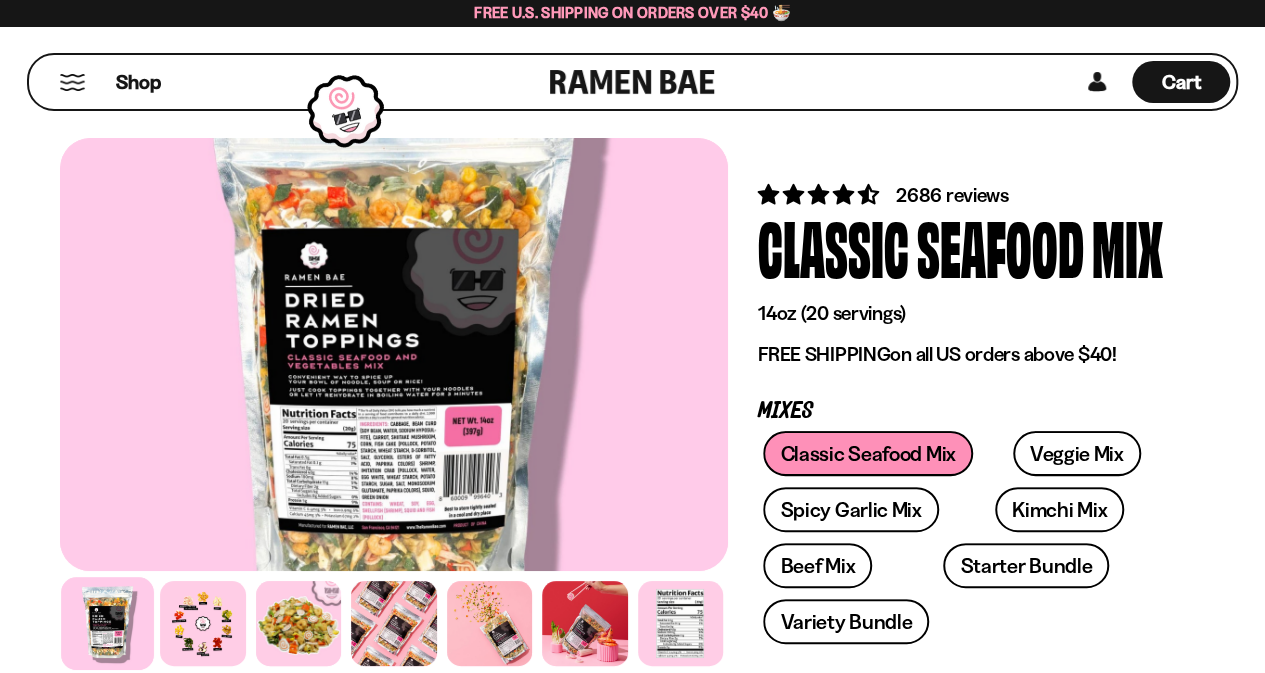 drag, startPoint x: 0, startPoint y: 0, endPoint x: 920, endPoint y: 460, distance: 1028.5913 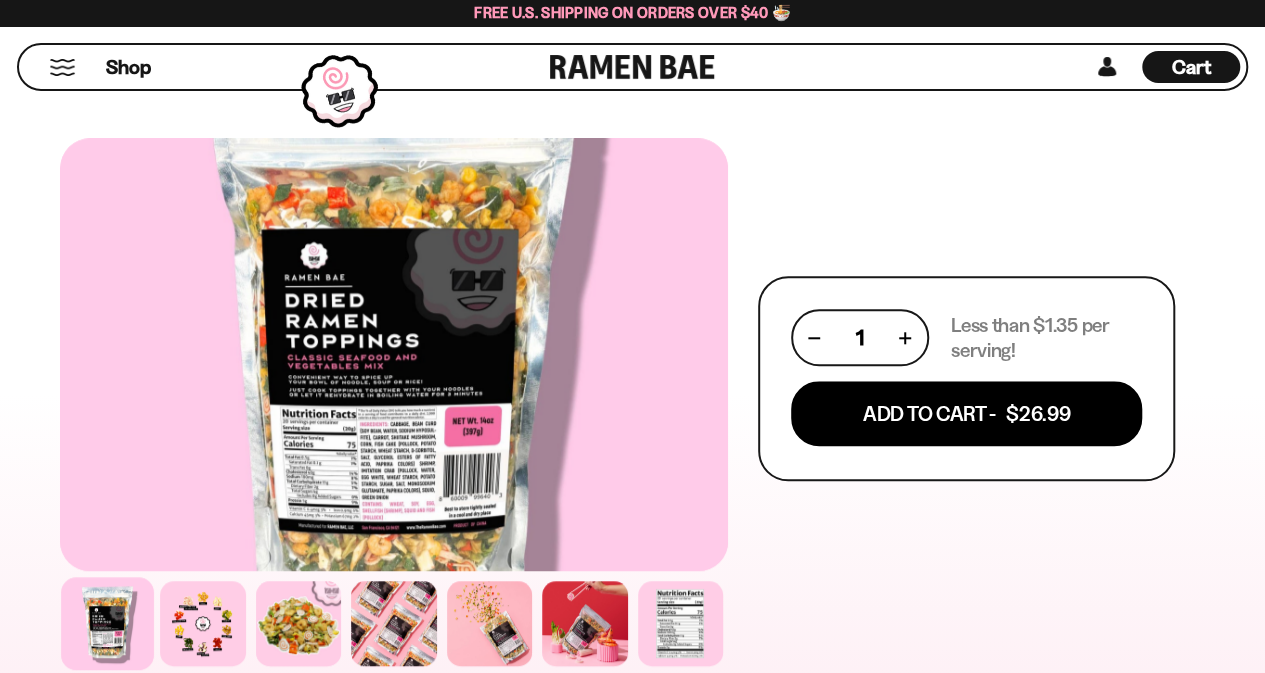 scroll, scrollTop: 825, scrollLeft: 0, axis: vertical 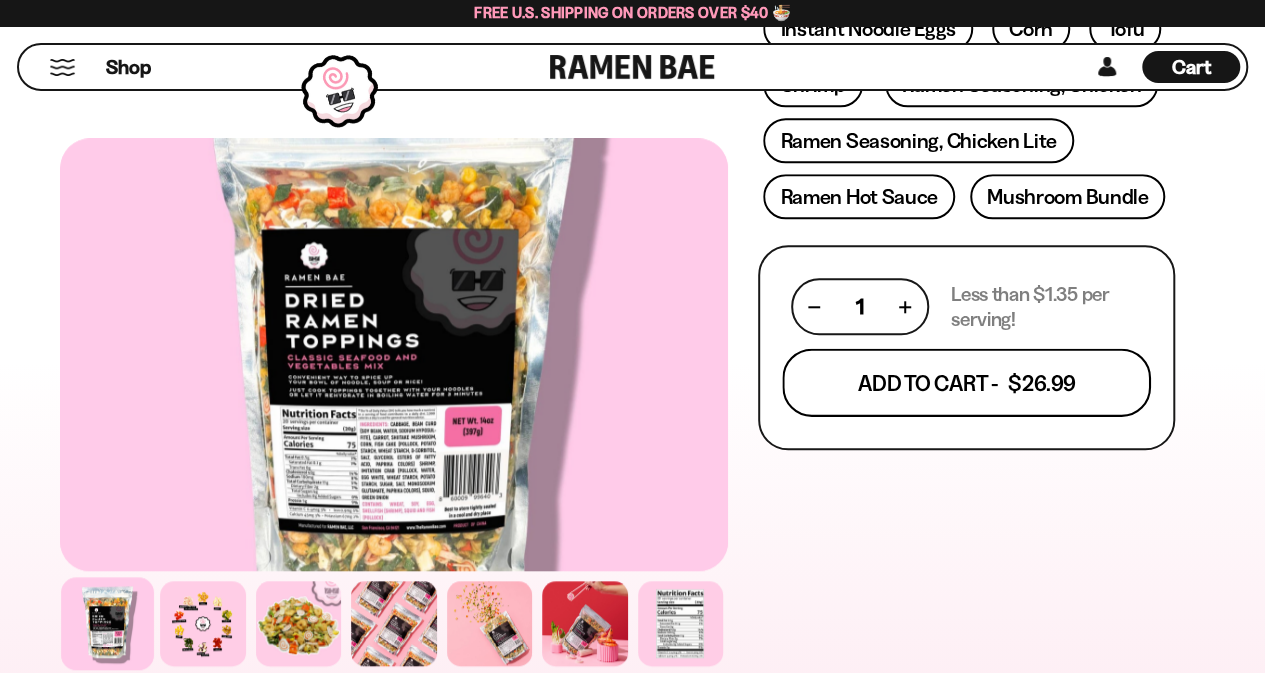click on "Add To Cart -
$26.99" at bounding box center [966, 383] 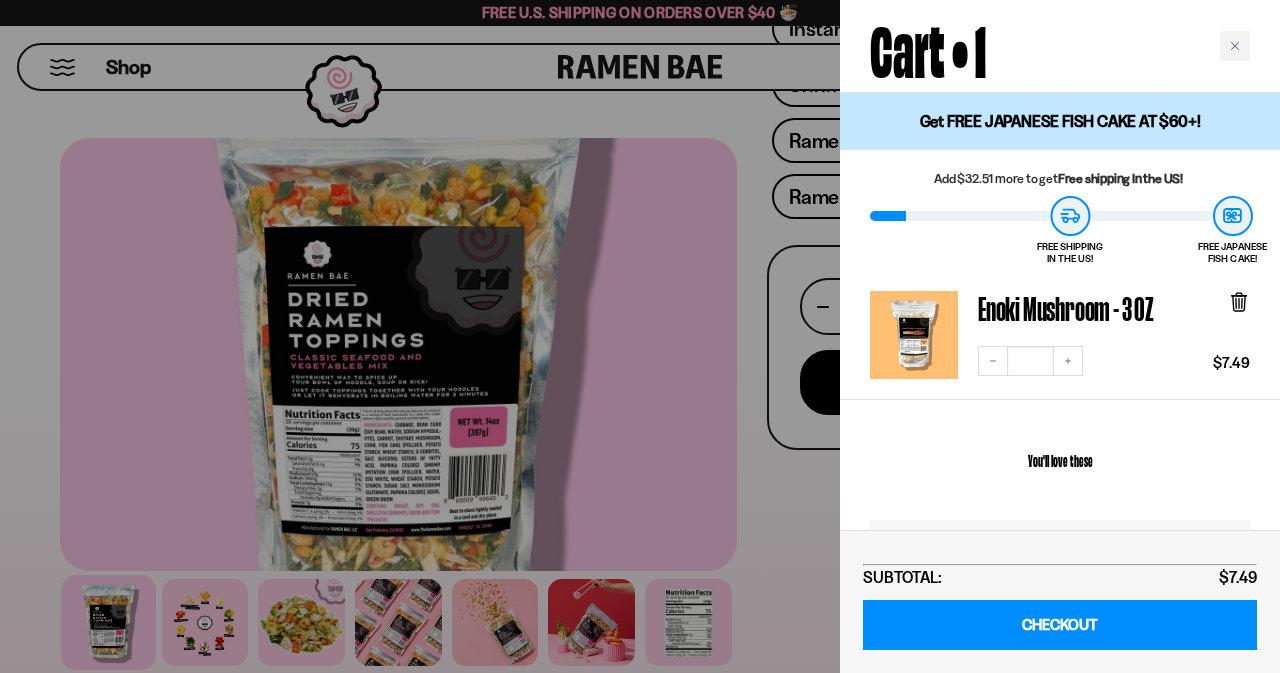 click at bounding box center (640, 336) 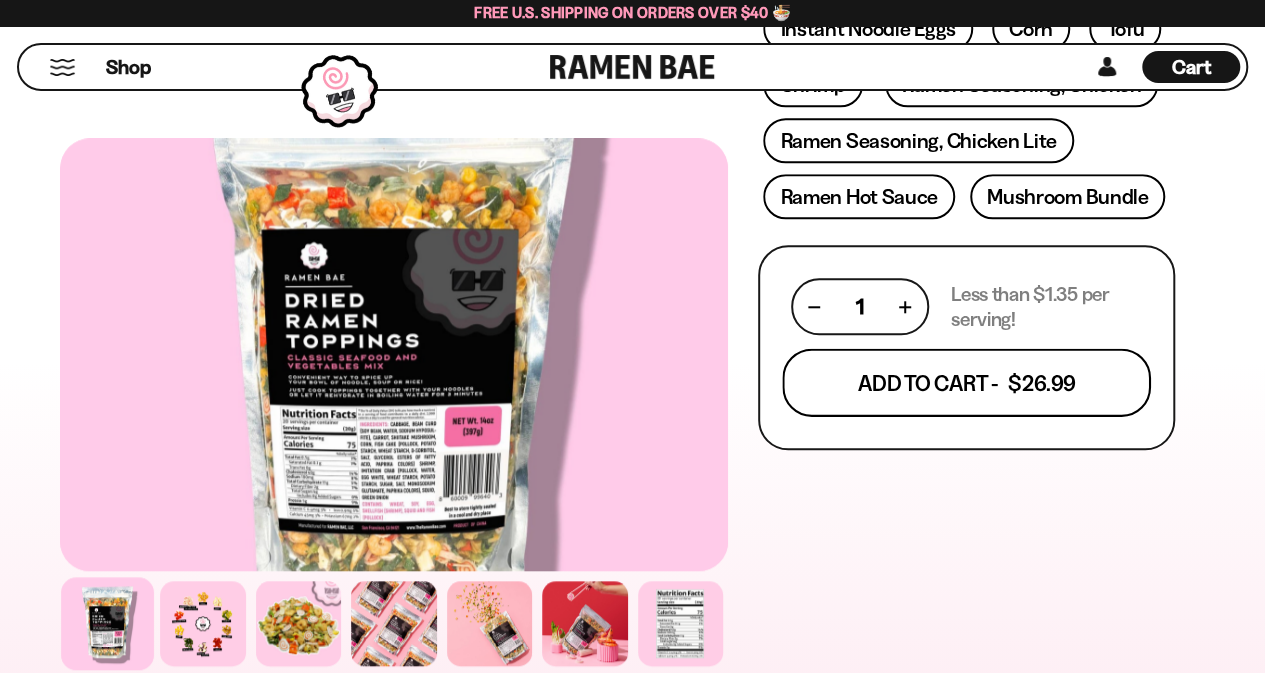 click on "Add To Cart -
$26.99" at bounding box center (966, 383) 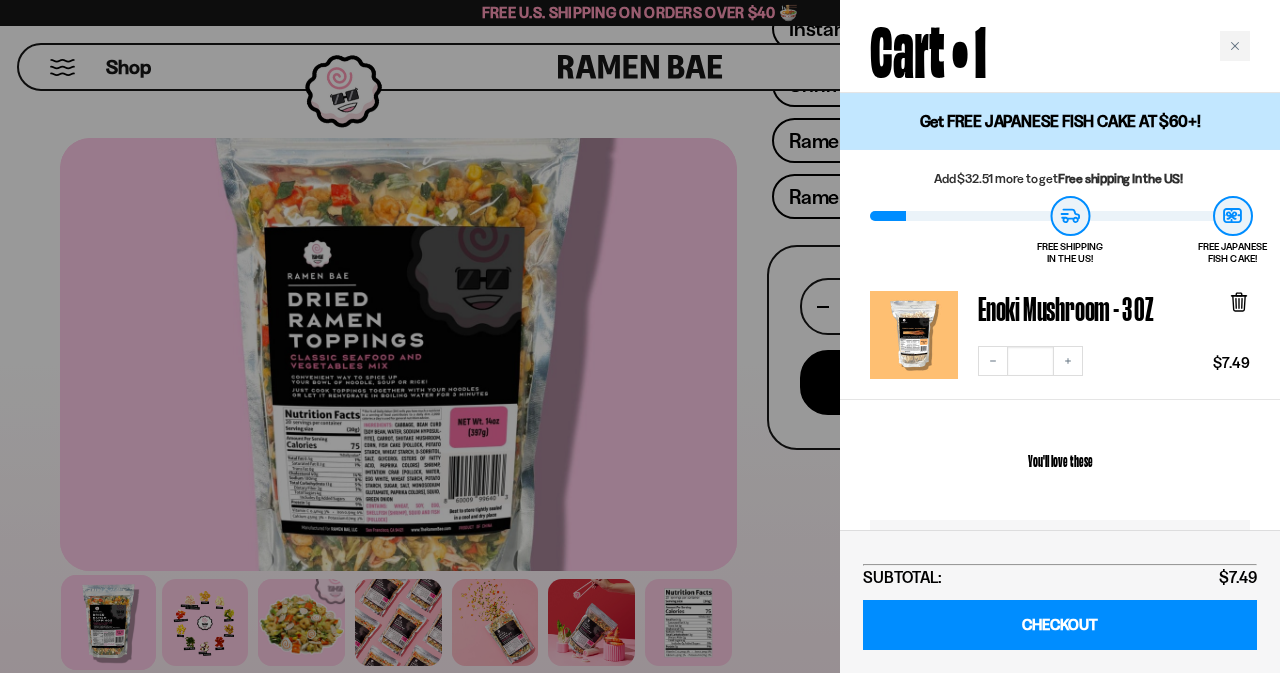 click at bounding box center (640, 336) 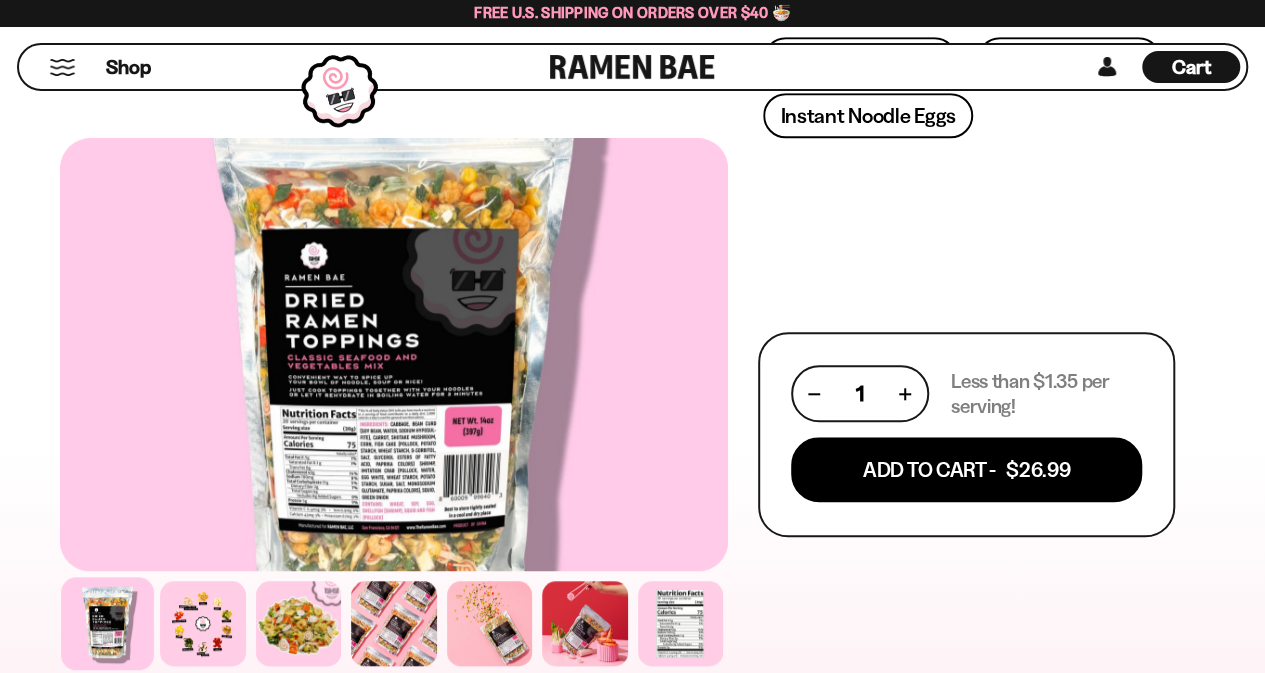scroll, scrollTop: 778, scrollLeft: 0, axis: vertical 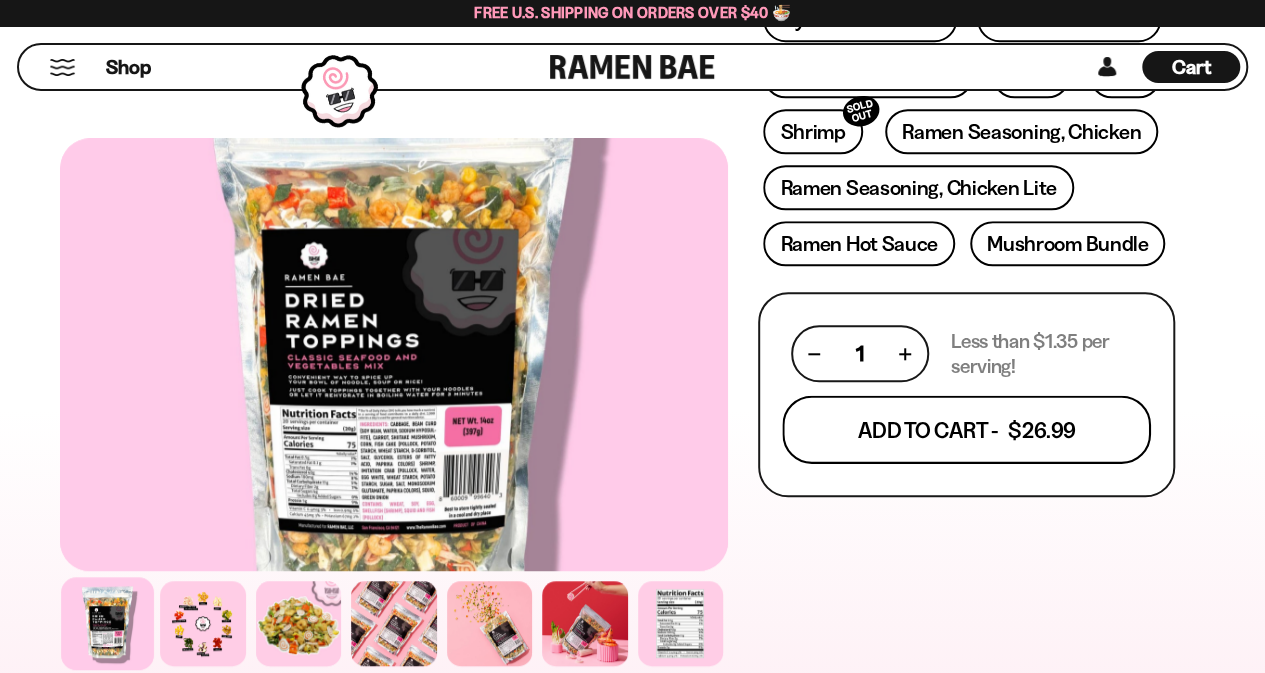 click on "Add To Cart -
$26.99" at bounding box center (966, 430) 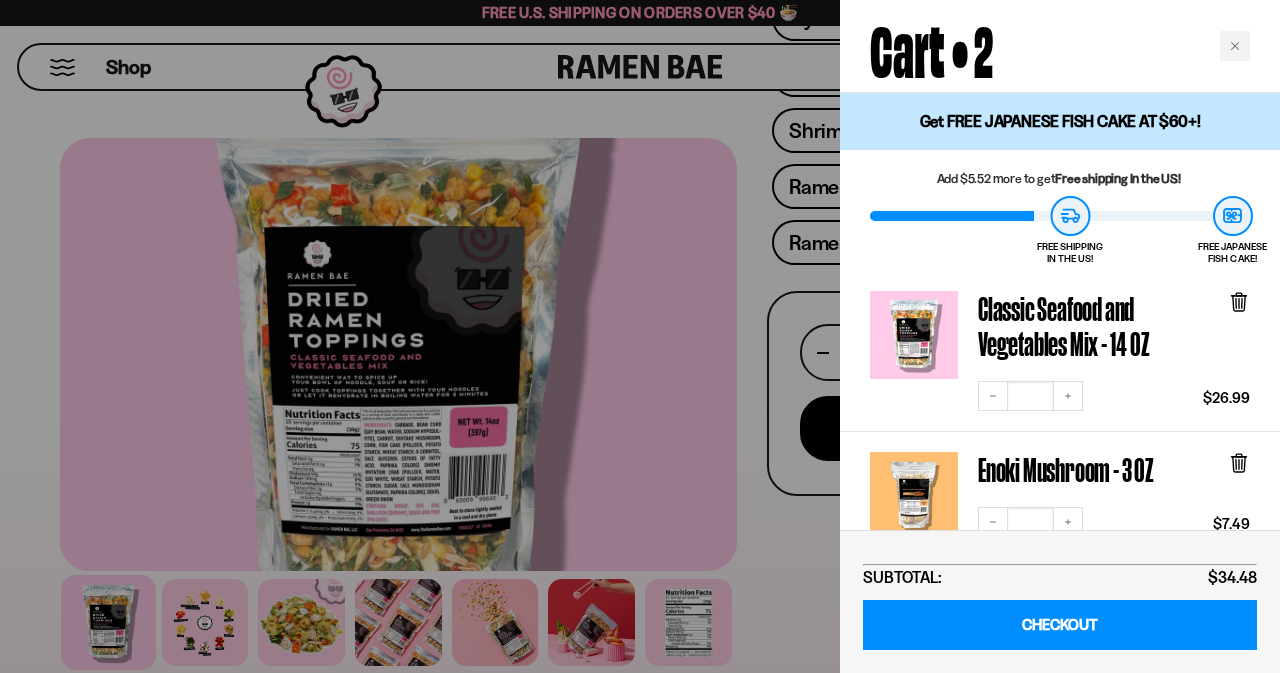 click on "Get FREE JAPANESE FISH CAKE AT $60+!" at bounding box center (1060, 121) 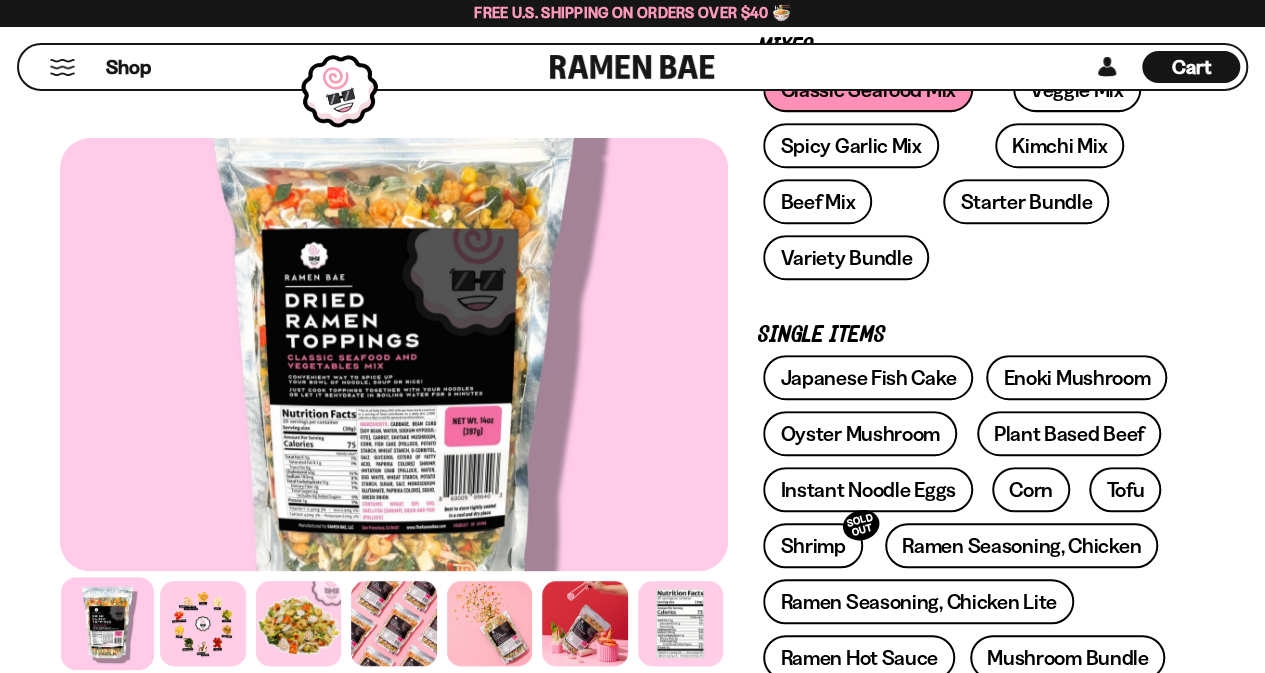 scroll, scrollTop: 354, scrollLeft: 0, axis: vertical 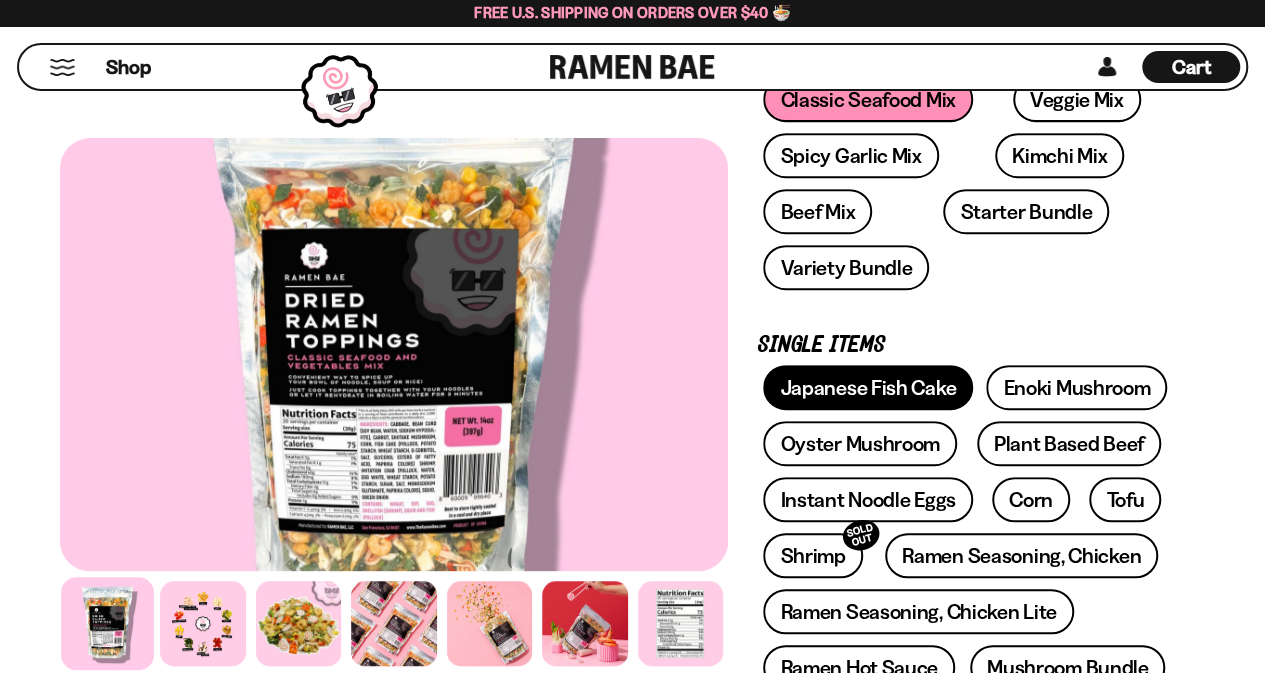 click on "Japanese Fish Cake" at bounding box center [868, 387] 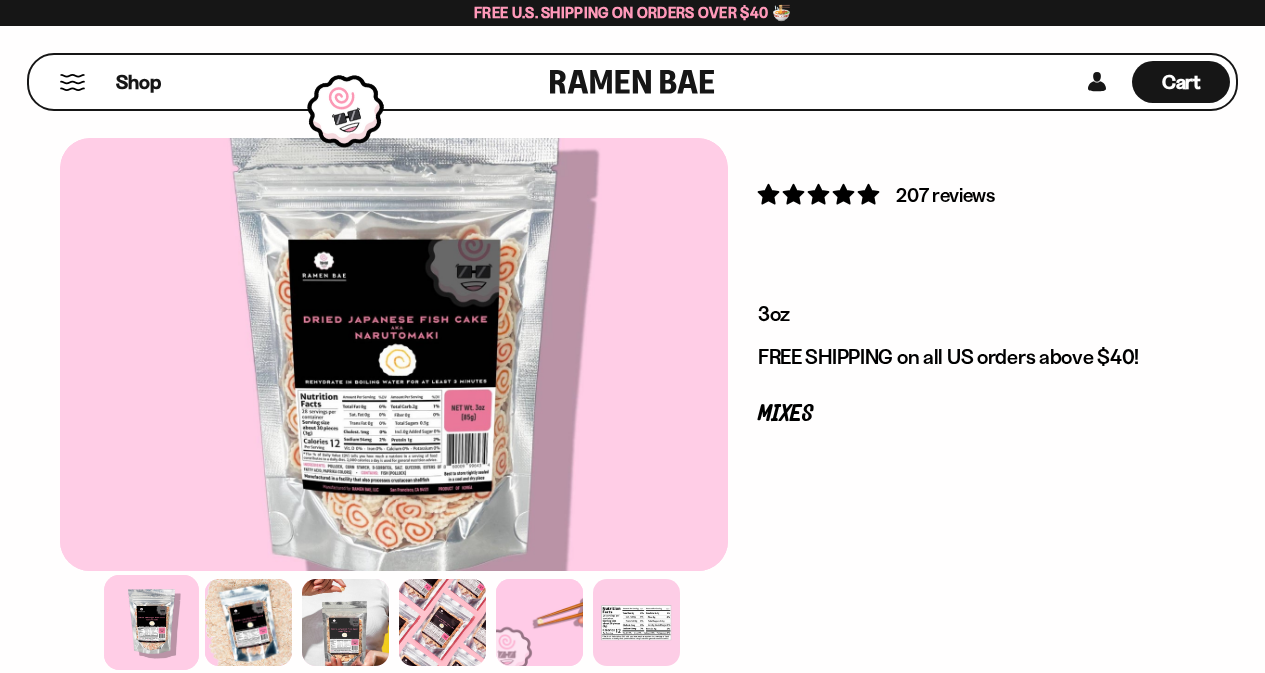 scroll, scrollTop: 0, scrollLeft: 0, axis: both 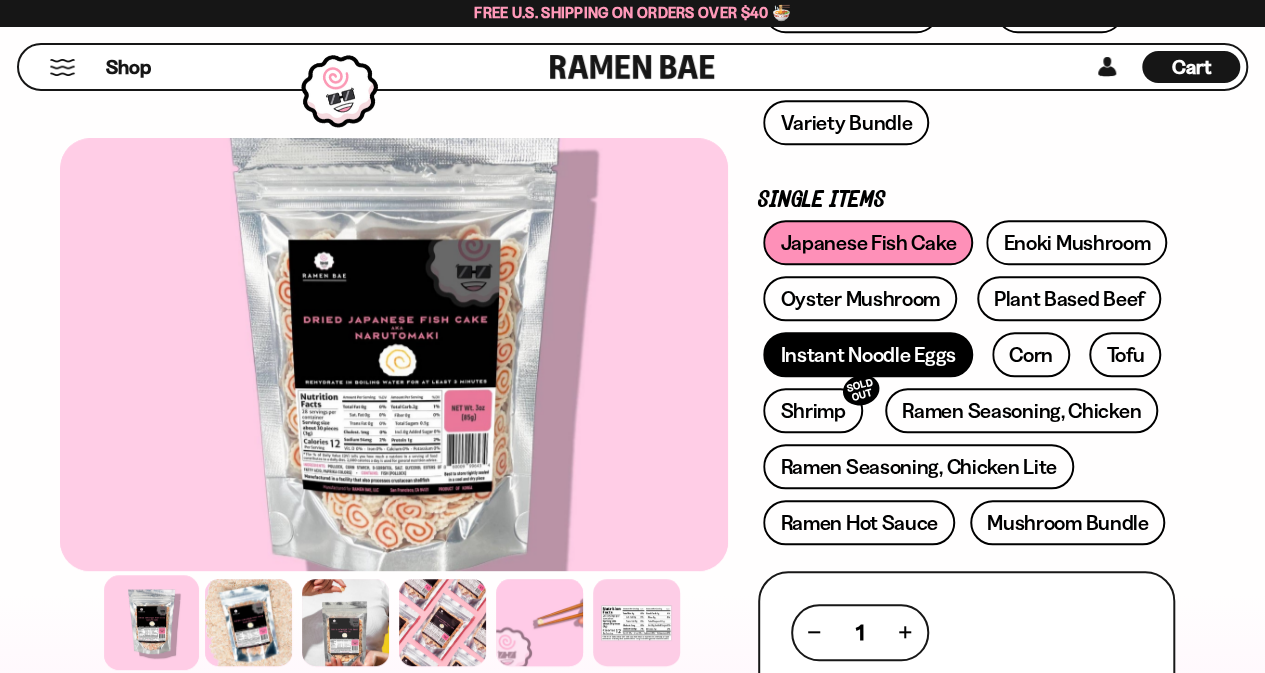 click on "Instant Noodle Eggs" at bounding box center [867, 354] 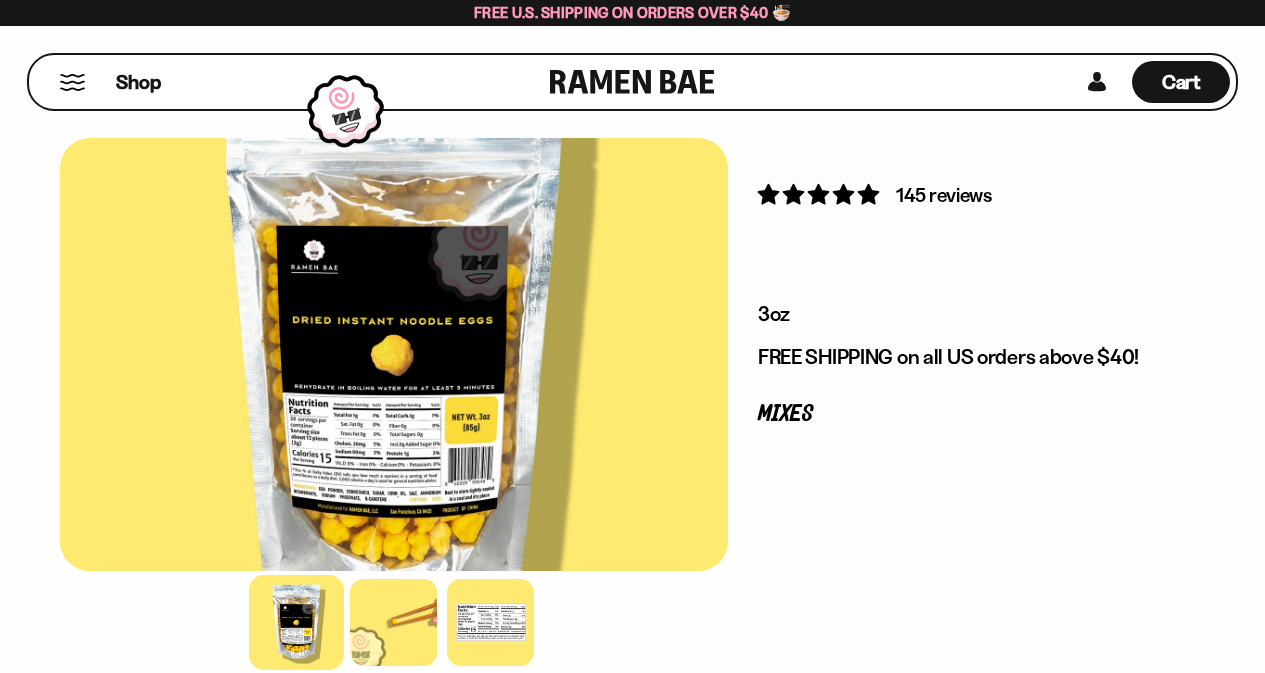 scroll, scrollTop: 0, scrollLeft: 0, axis: both 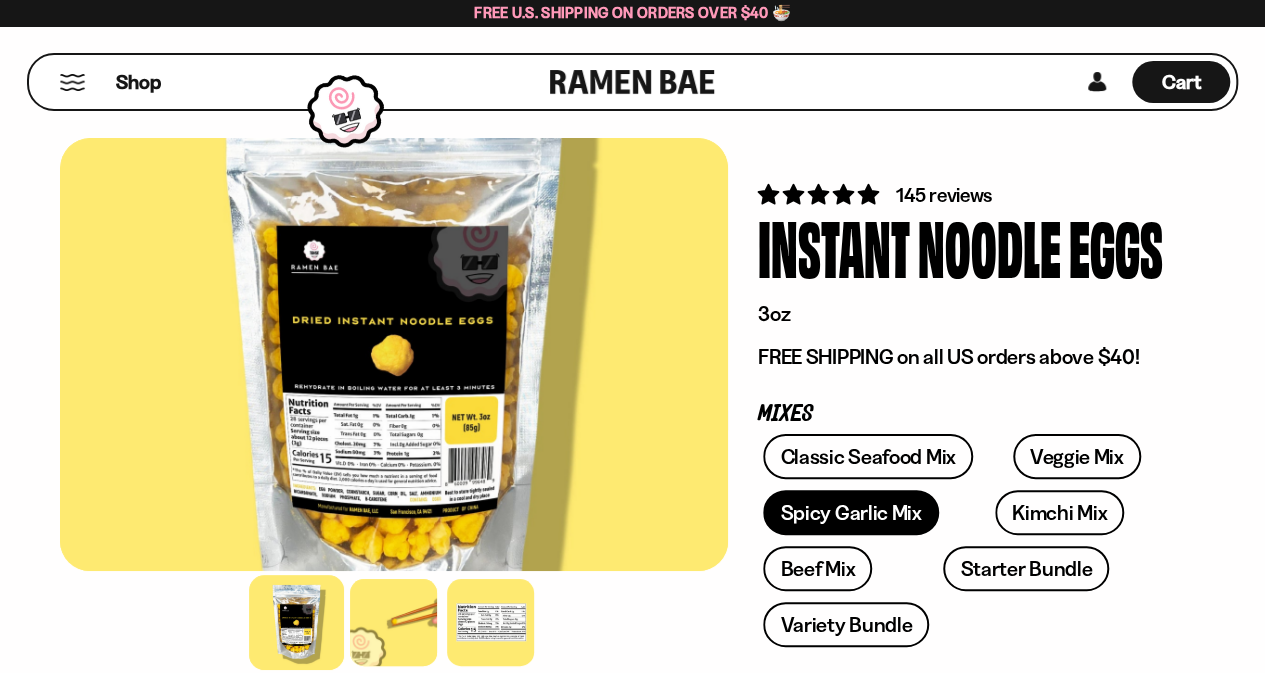 click on "Spicy Garlic Mix" at bounding box center [850, 512] 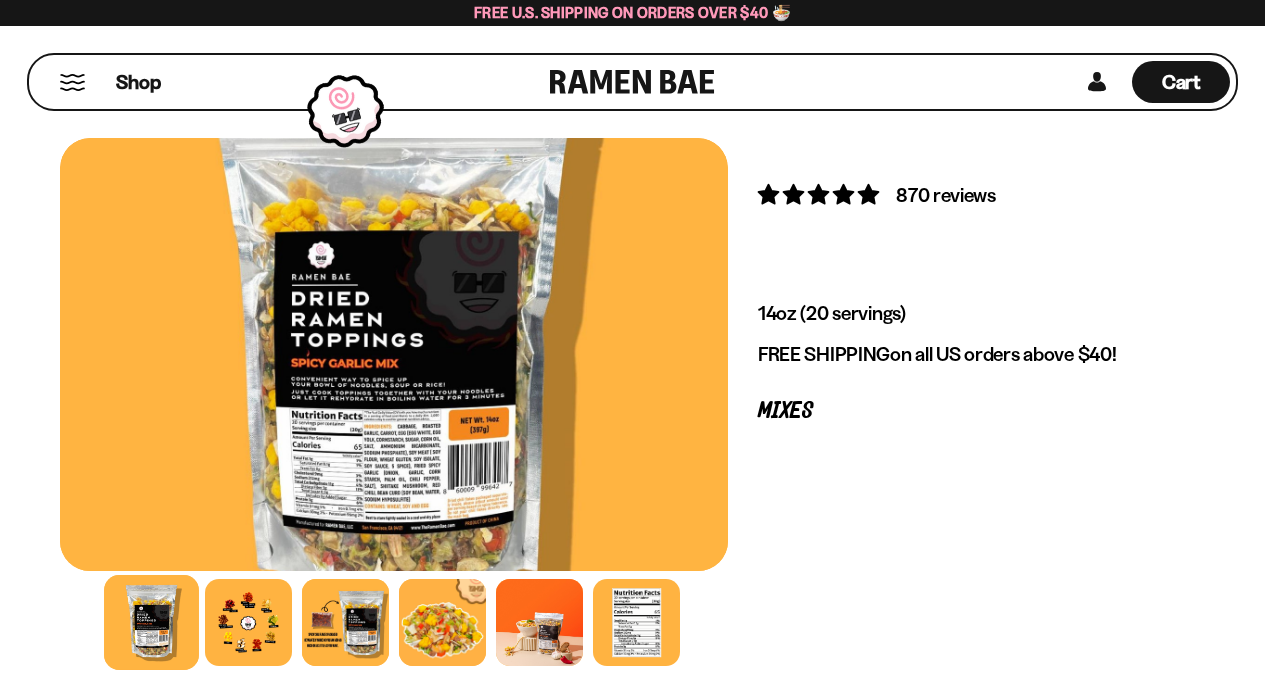scroll, scrollTop: 0, scrollLeft: 0, axis: both 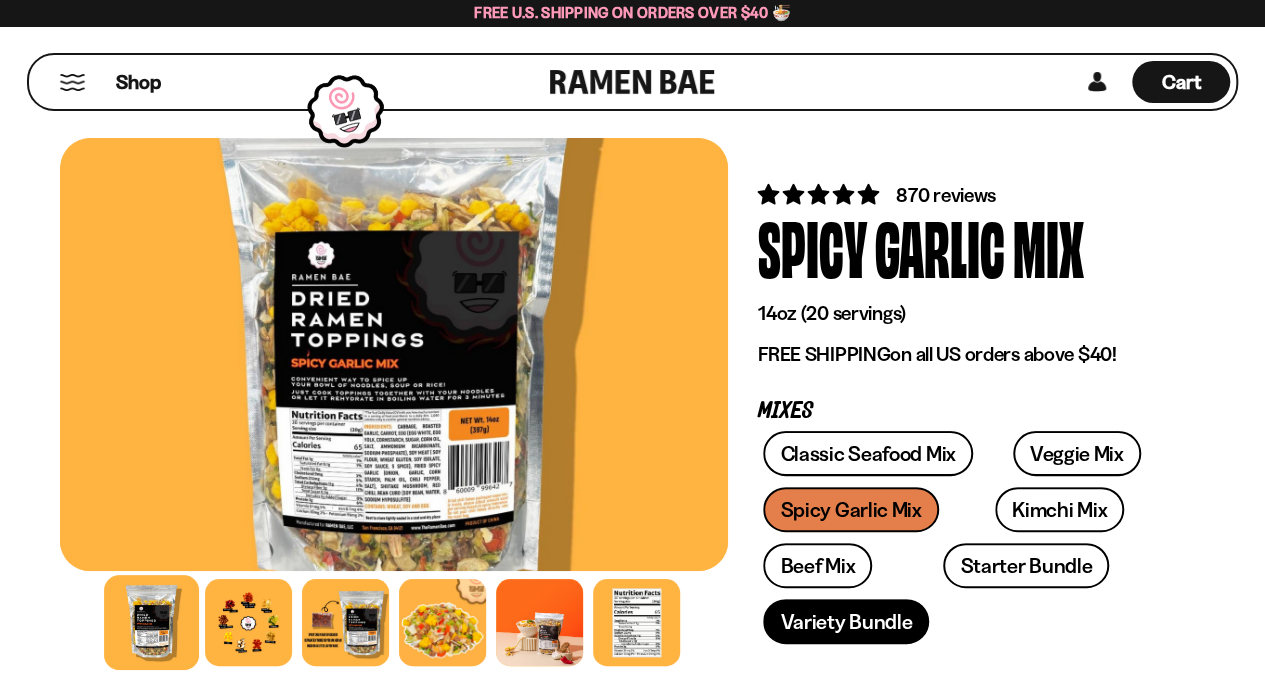 click on "Variety Bundle" at bounding box center [846, 621] 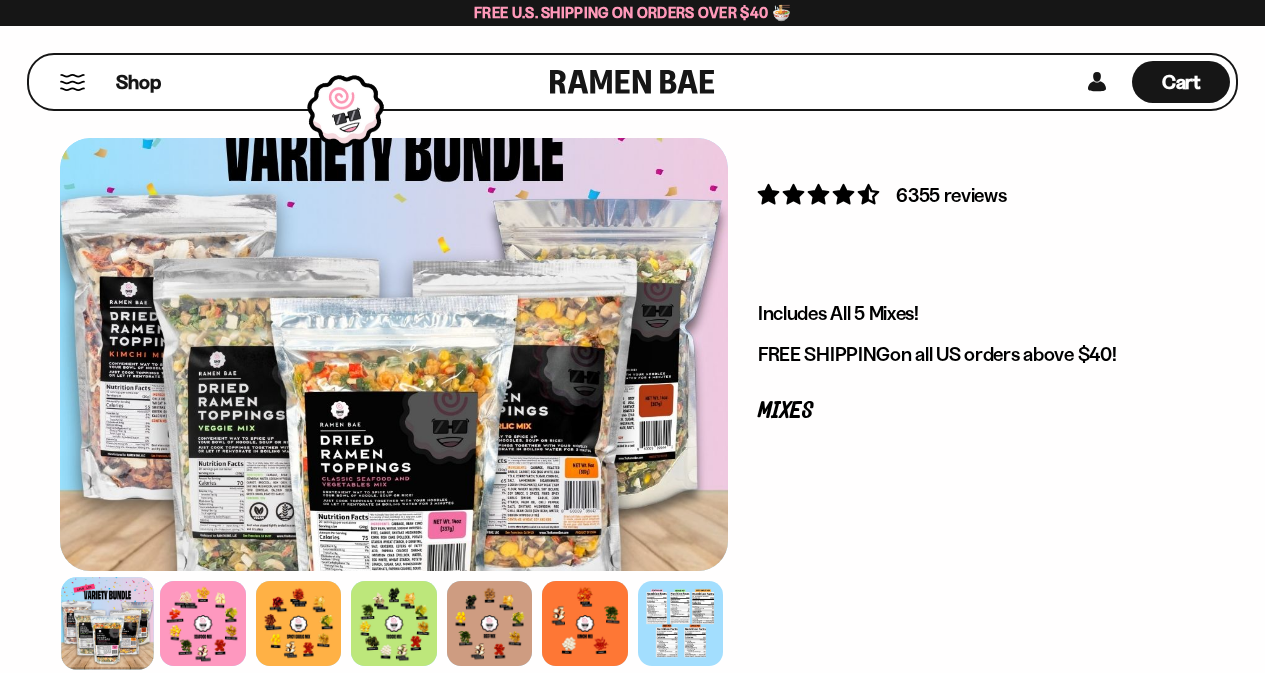 scroll, scrollTop: 0, scrollLeft: 0, axis: both 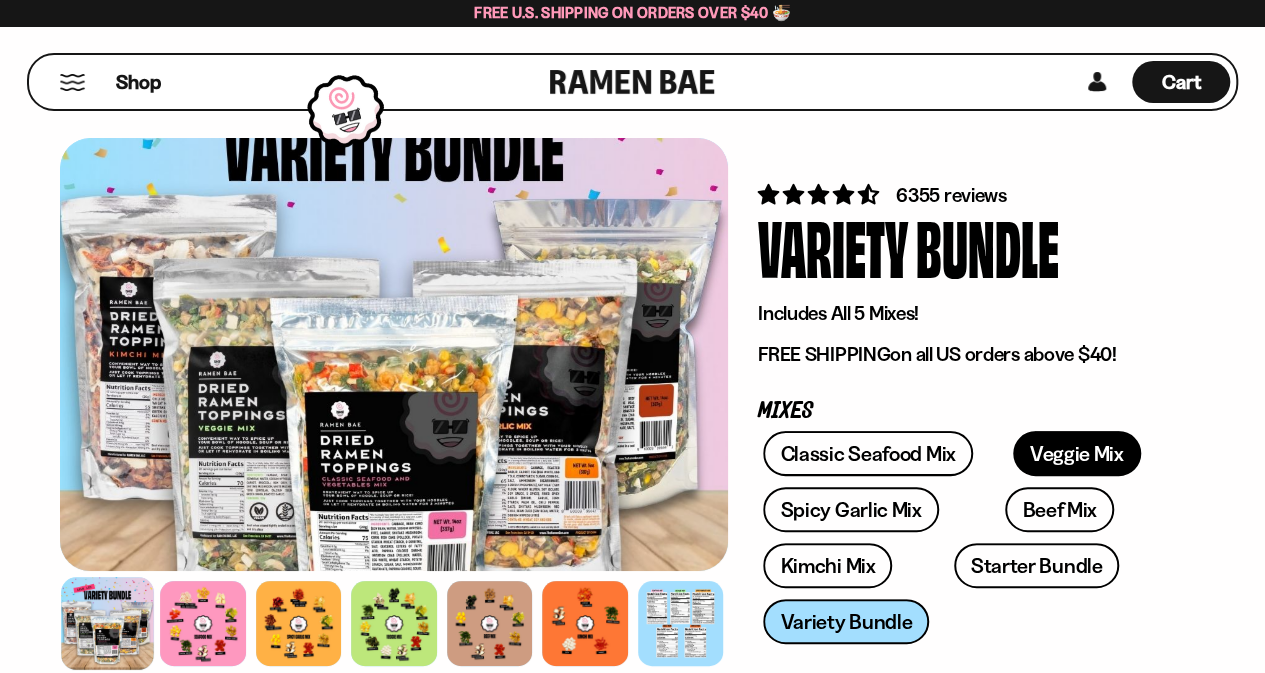 click on "Veggie Mix" at bounding box center [1077, 453] 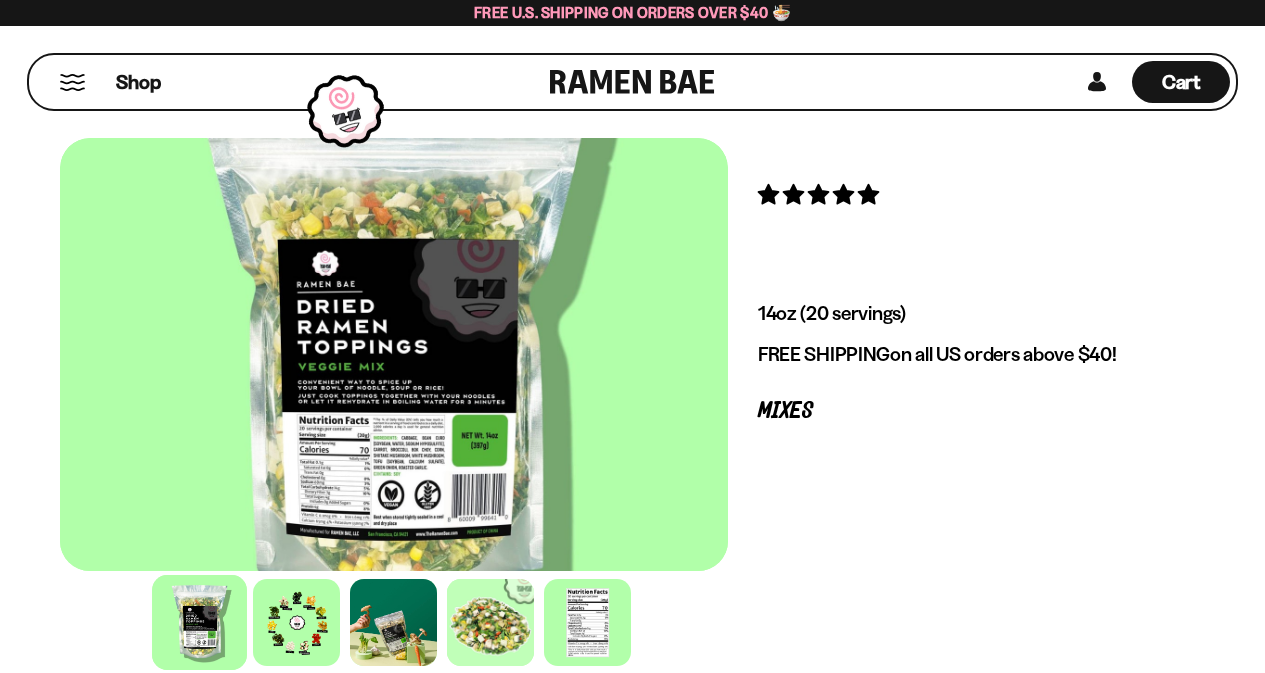 scroll, scrollTop: 0, scrollLeft: 0, axis: both 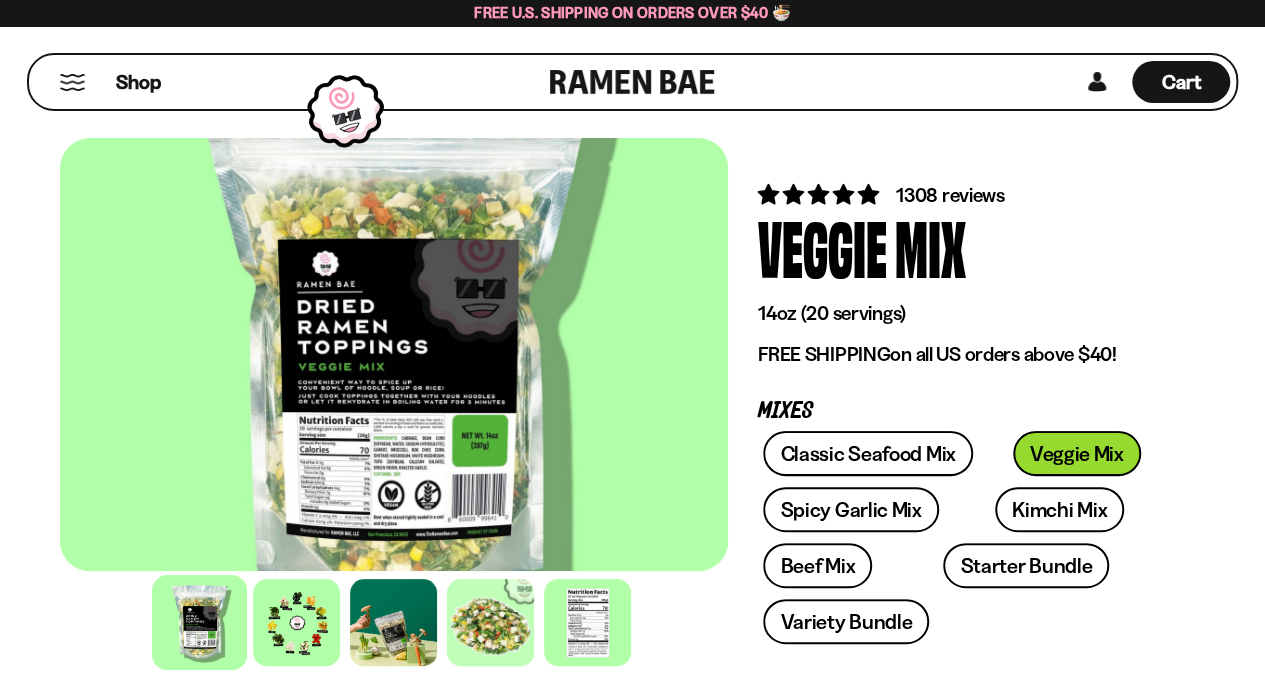click at bounding box center (394, 354) 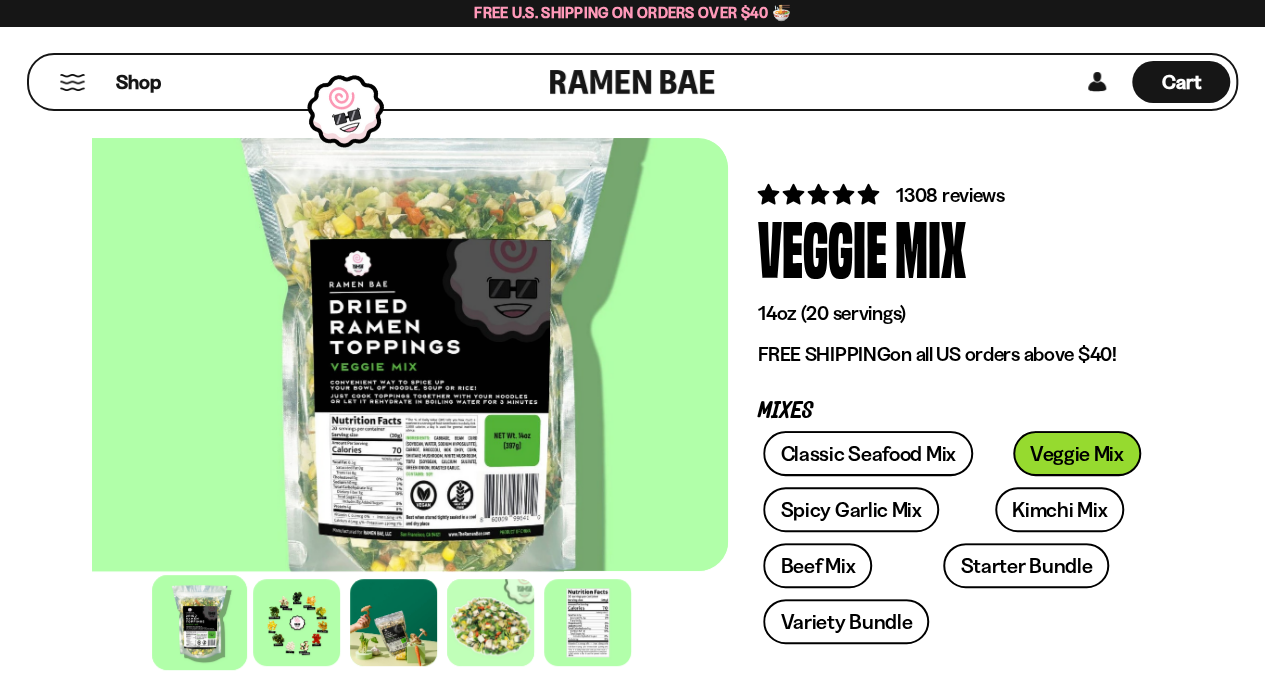 click at bounding box center (426, 354) 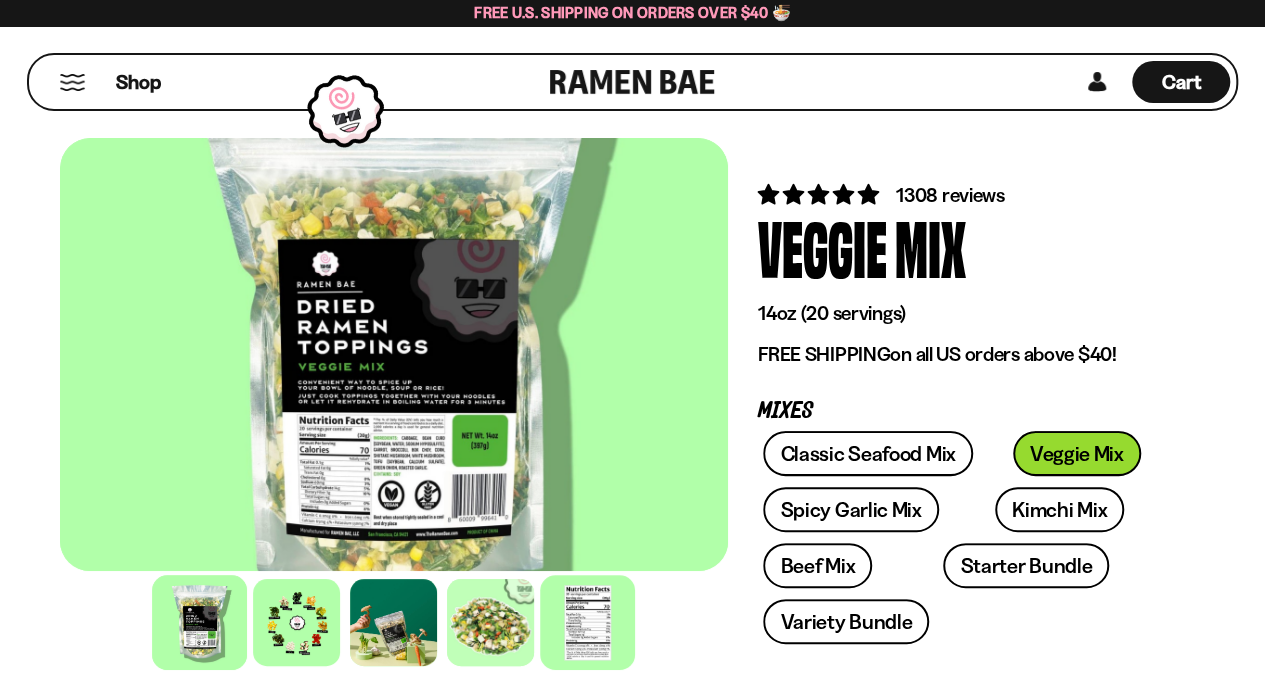click at bounding box center [588, 622] 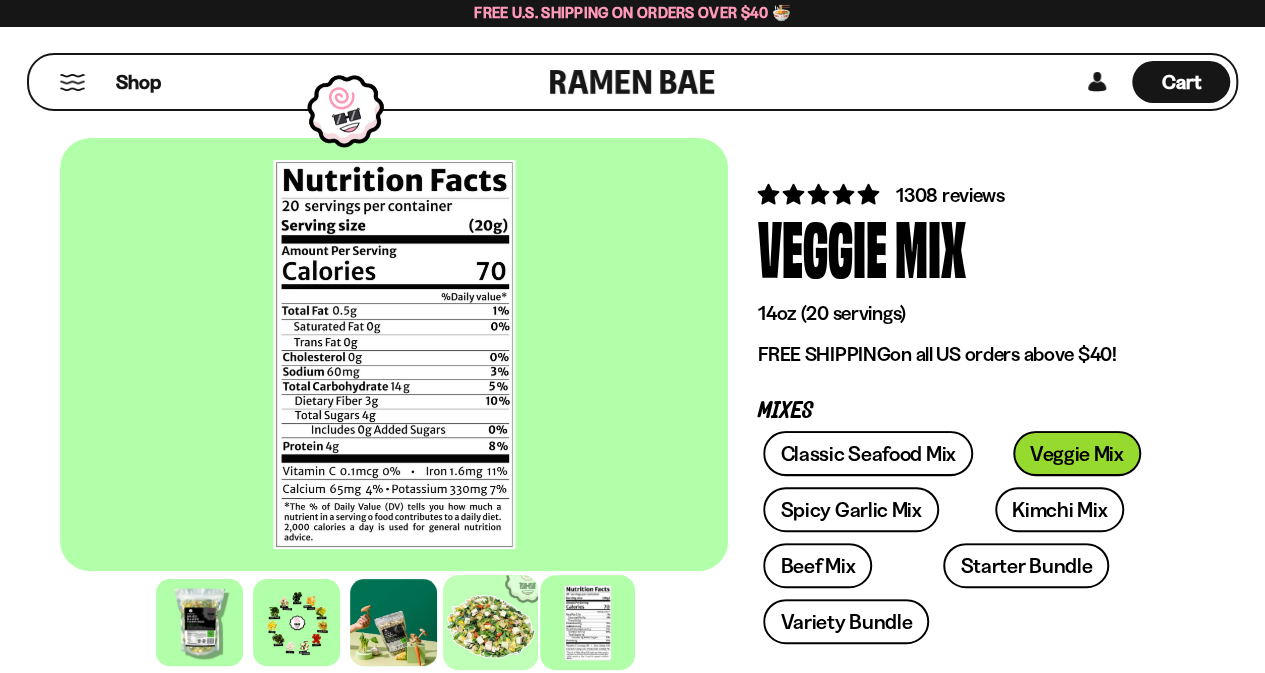 click at bounding box center (491, 622) 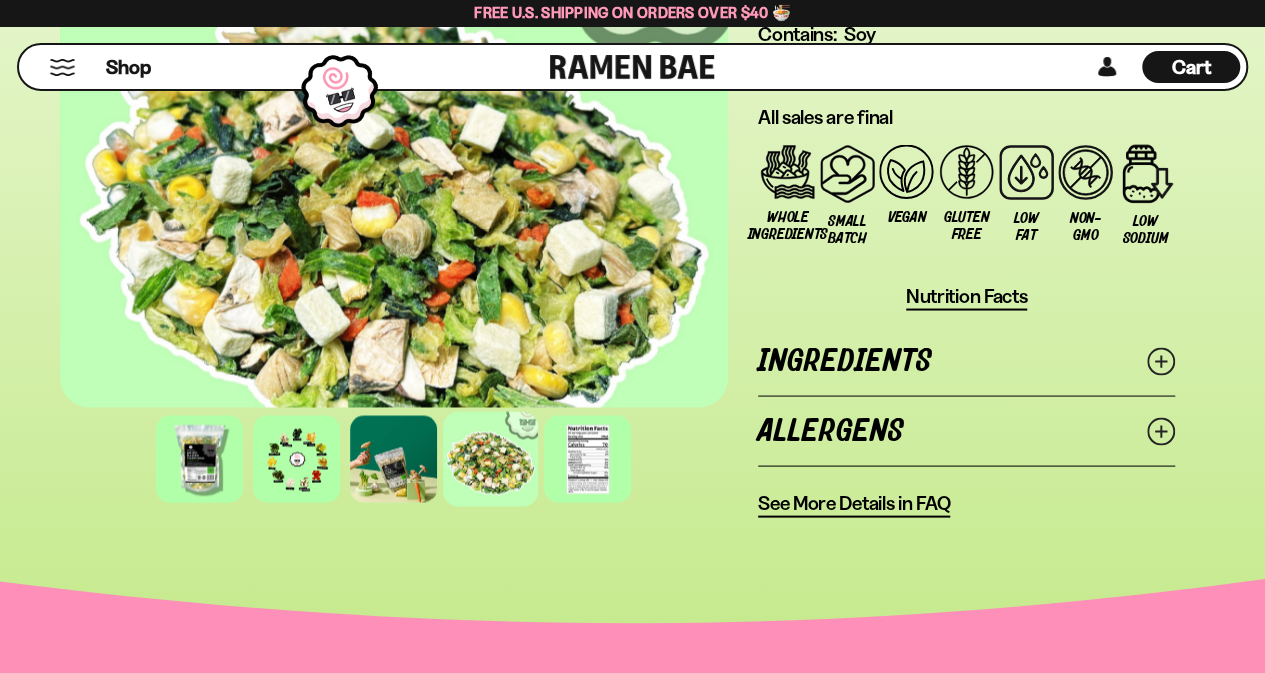 scroll, scrollTop: 1785, scrollLeft: 0, axis: vertical 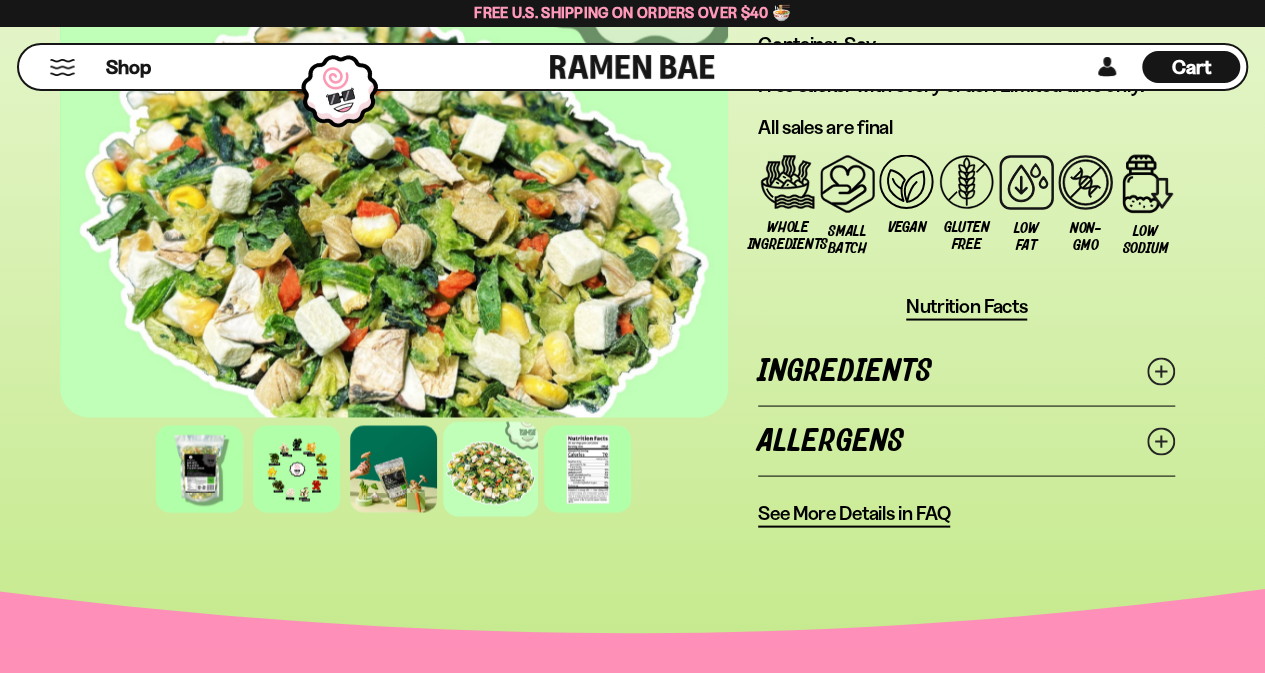 click 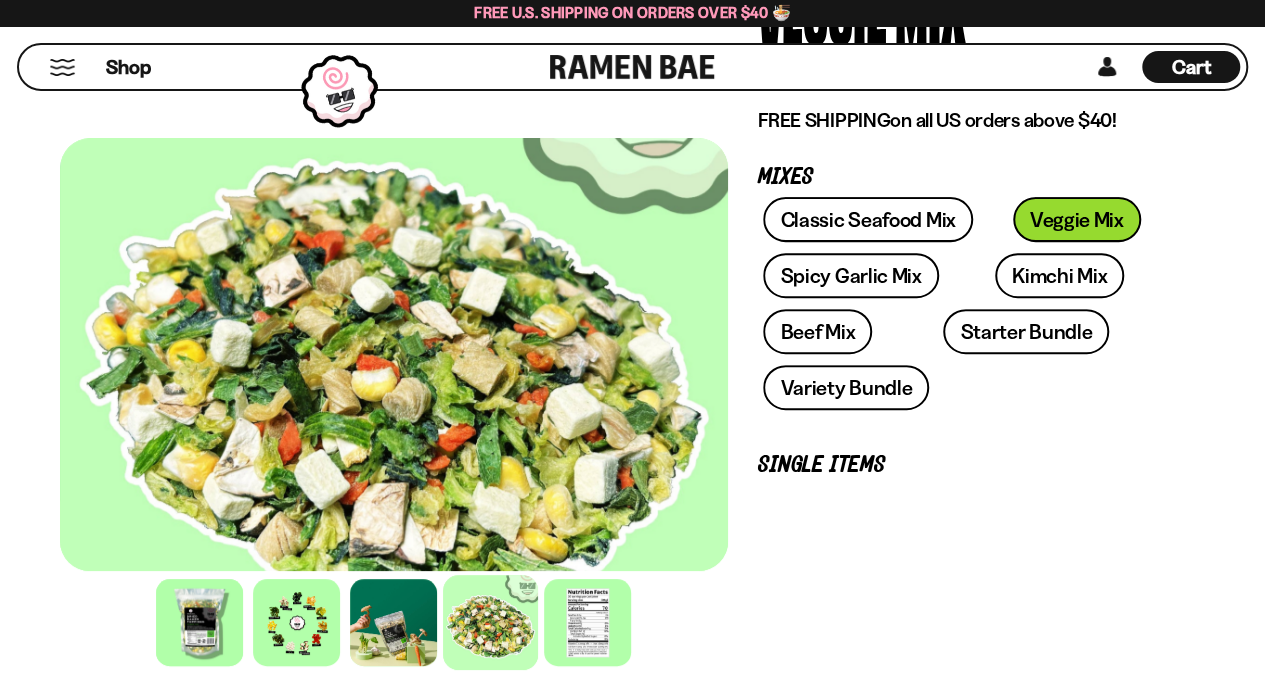 scroll, scrollTop: 244, scrollLeft: 0, axis: vertical 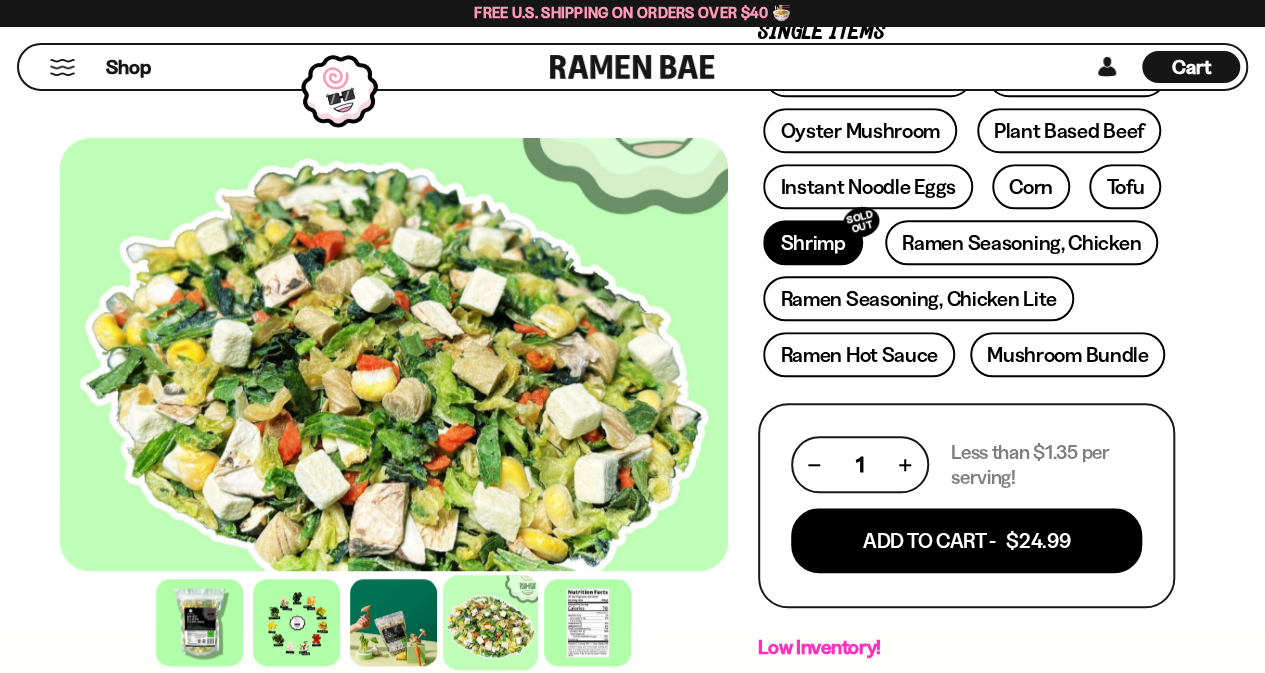 click on "Shrimp
SOLD OUT" at bounding box center (812, 242) 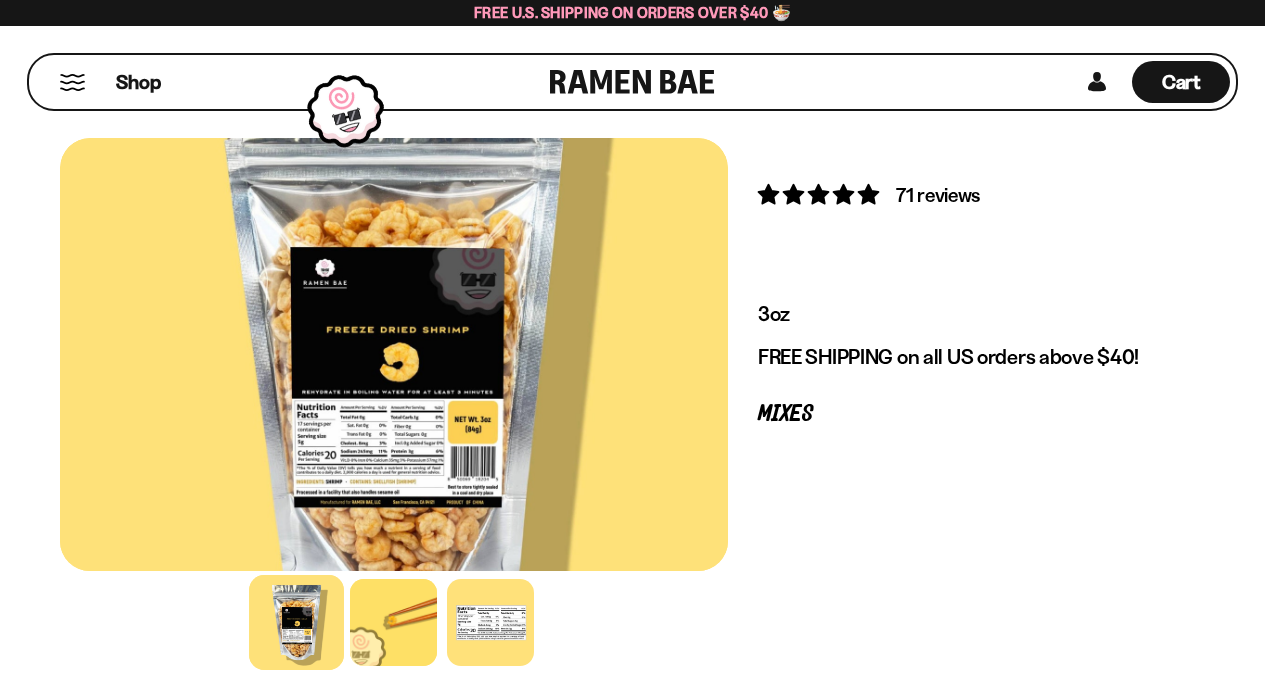 scroll, scrollTop: 0, scrollLeft: 0, axis: both 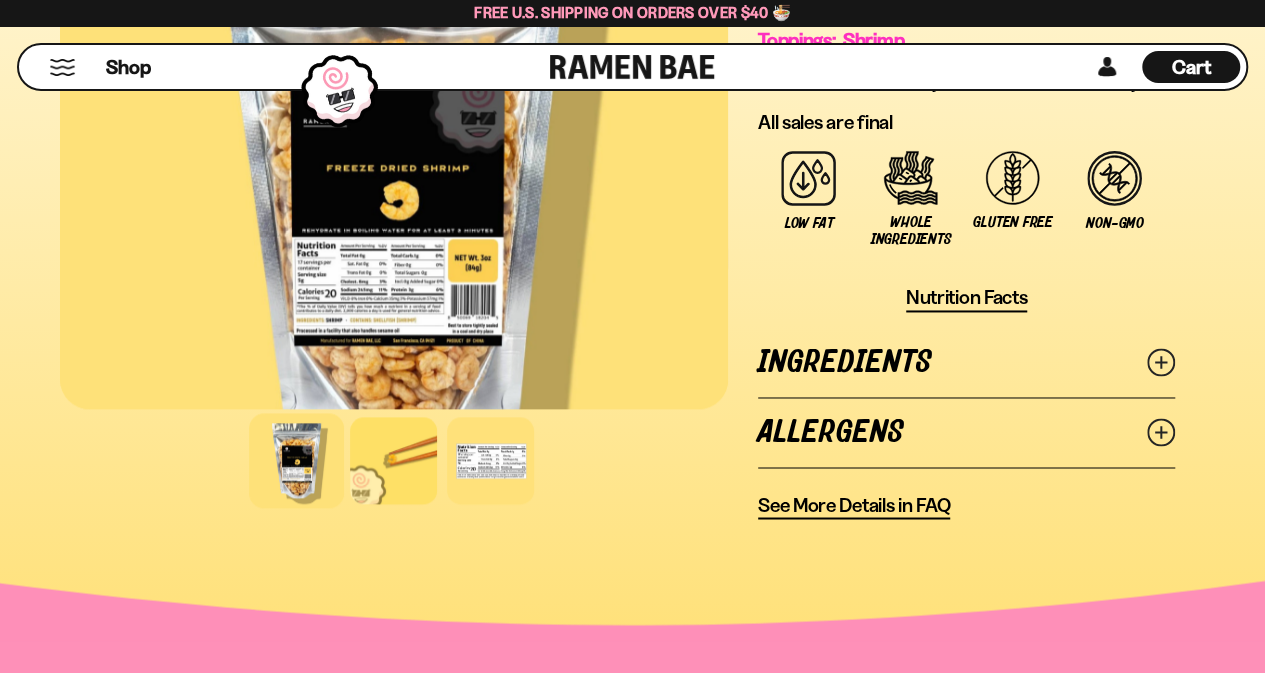 click 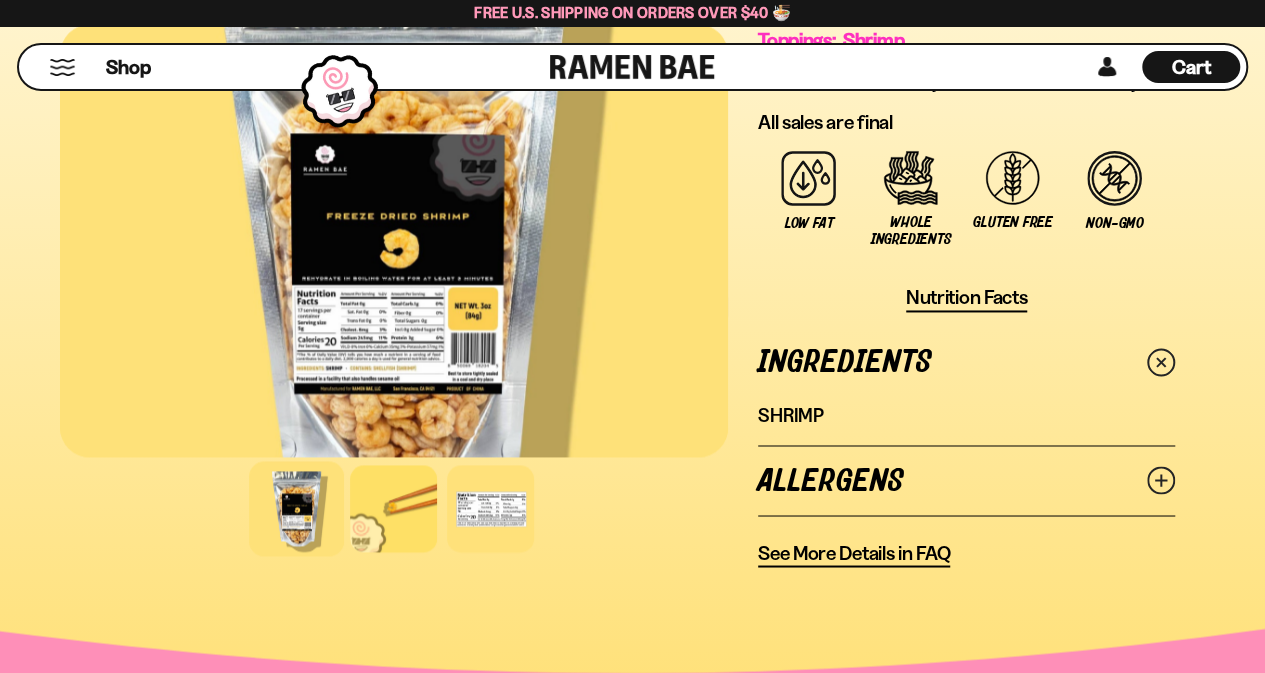 click 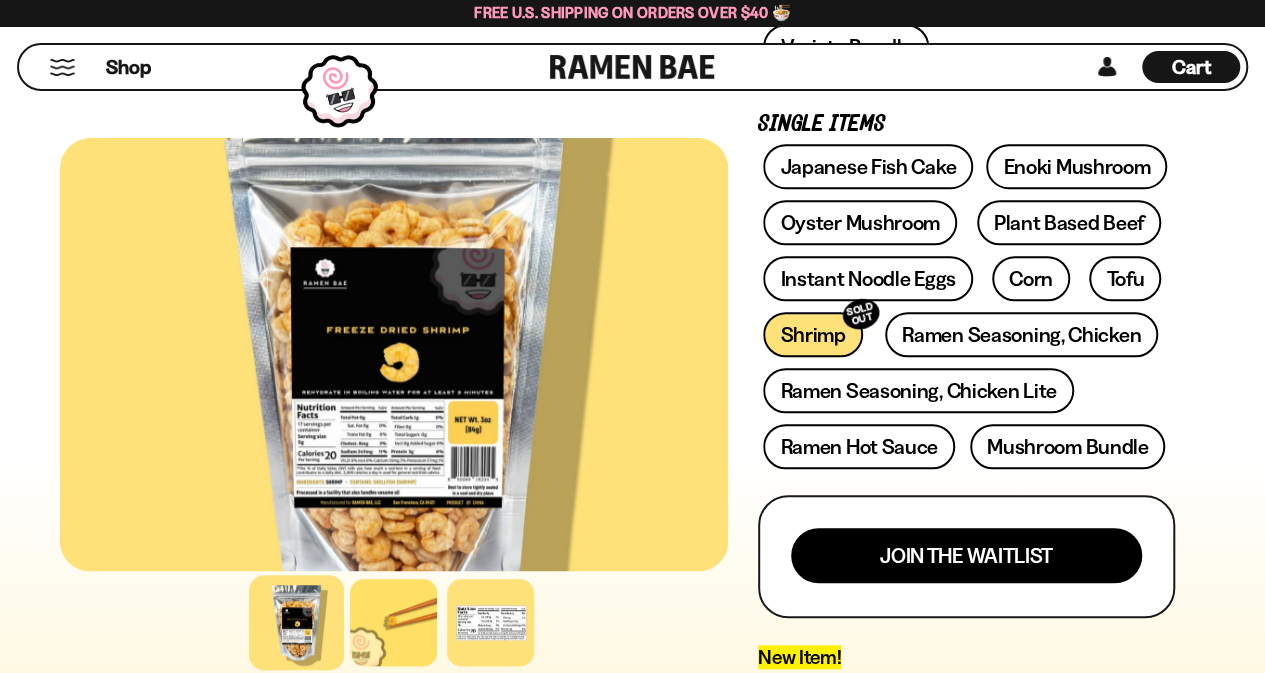 scroll, scrollTop: 558, scrollLeft: 0, axis: vertical 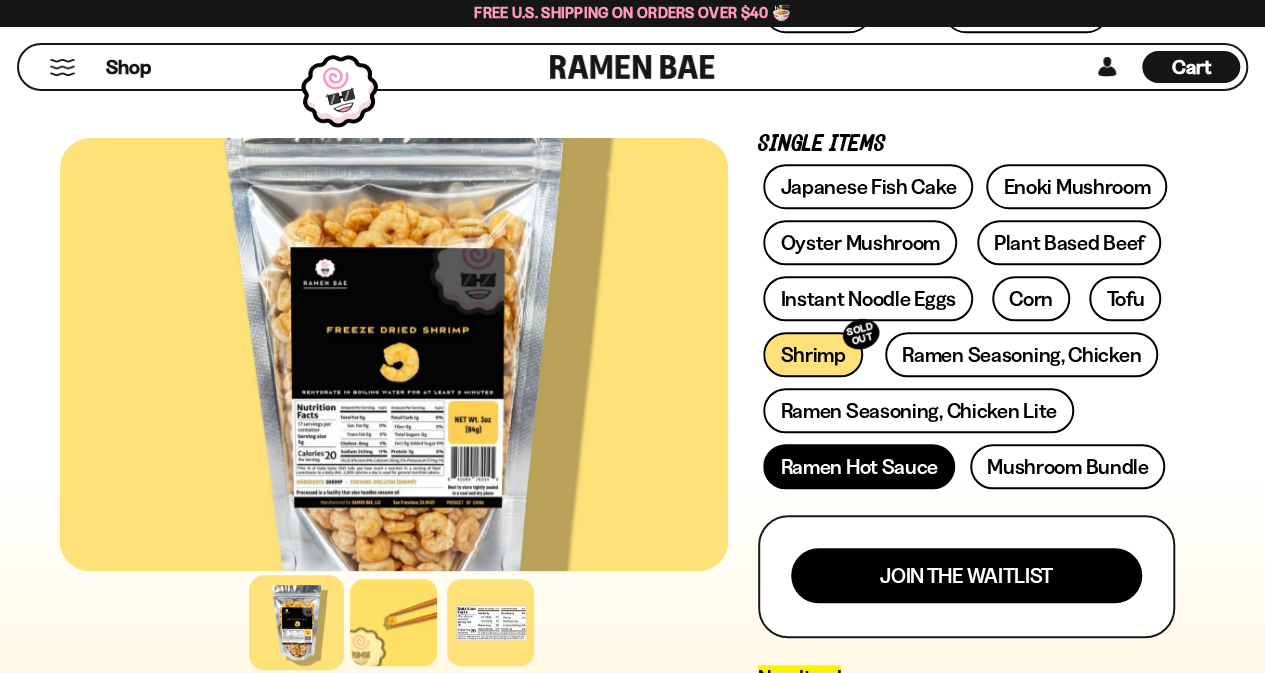 click on "Ramen Hot Sauce" at bounding box center (859, 466) 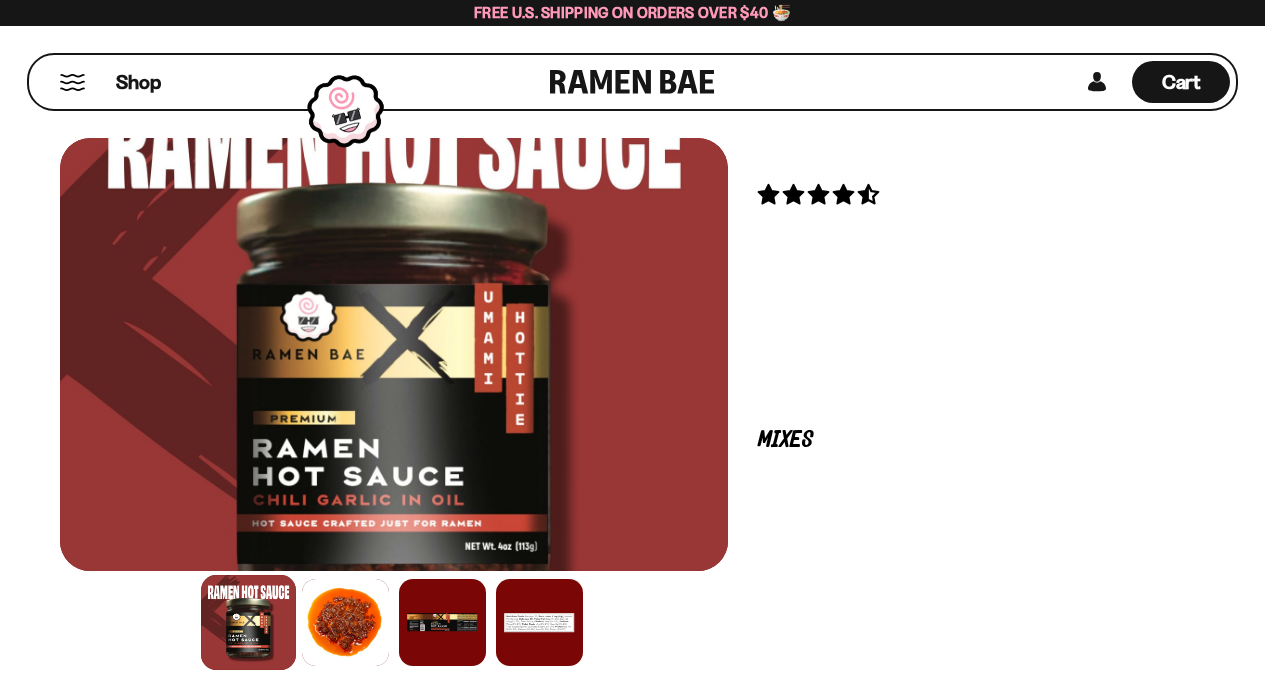 scroll, scrollTop: 0, scrollLeft: 0, axis: both 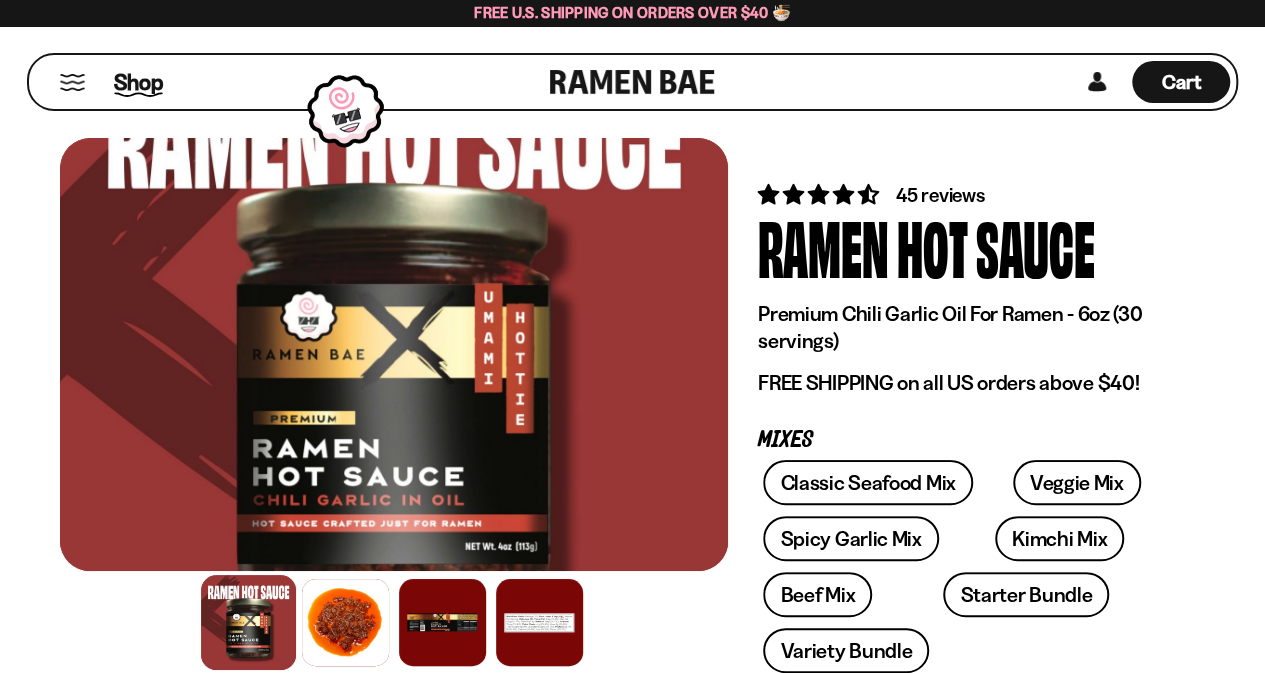 click on "Shop" at bounding box center [138, 82] 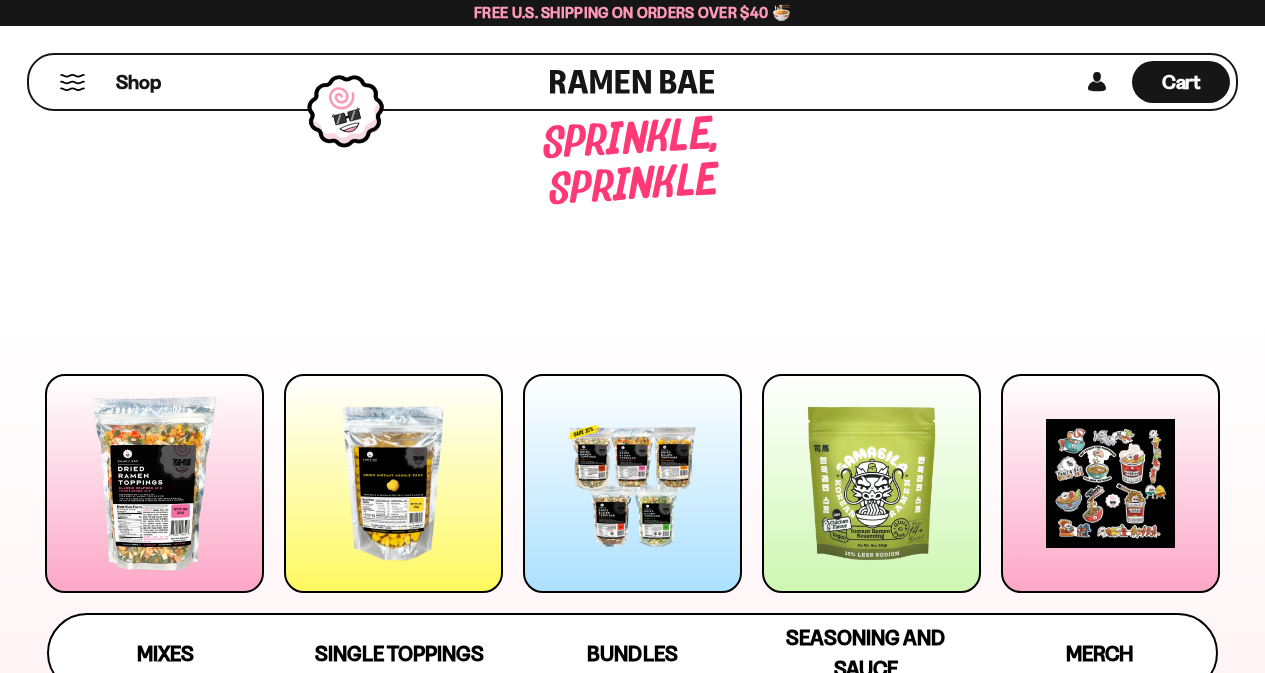 scroll, scrollTop: 0, scrollLeft: 0, axis: both 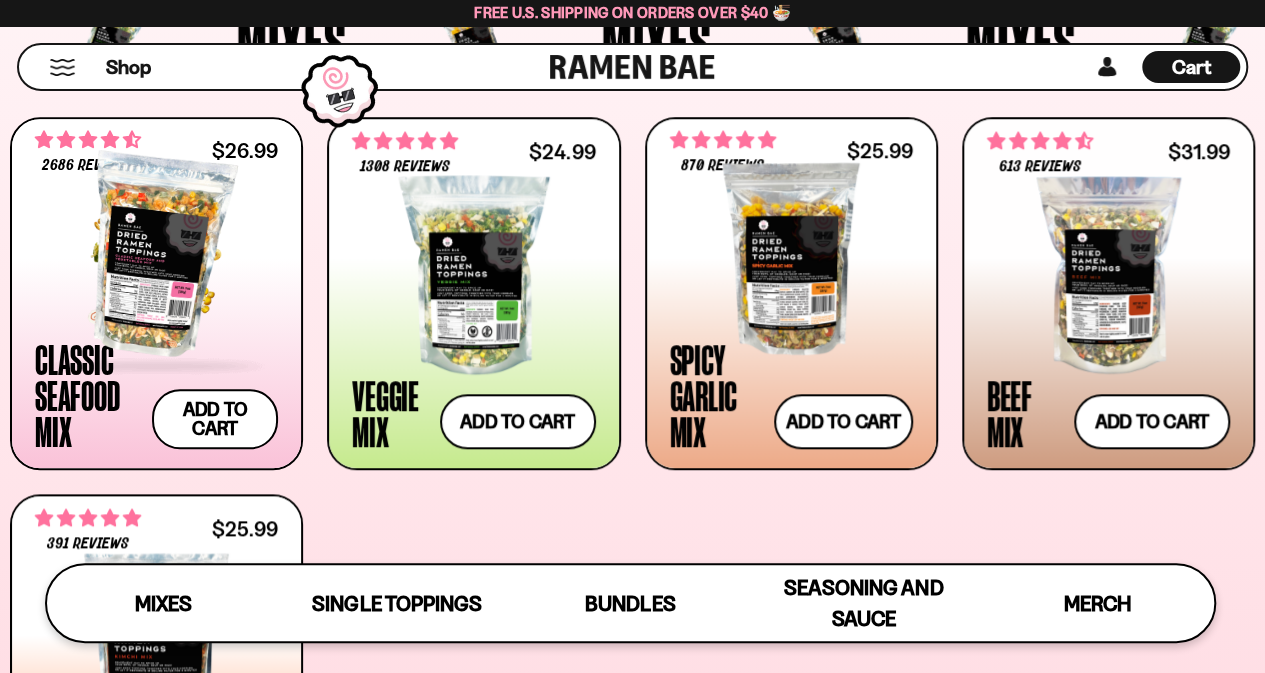 click at bounding box center (156, 255) 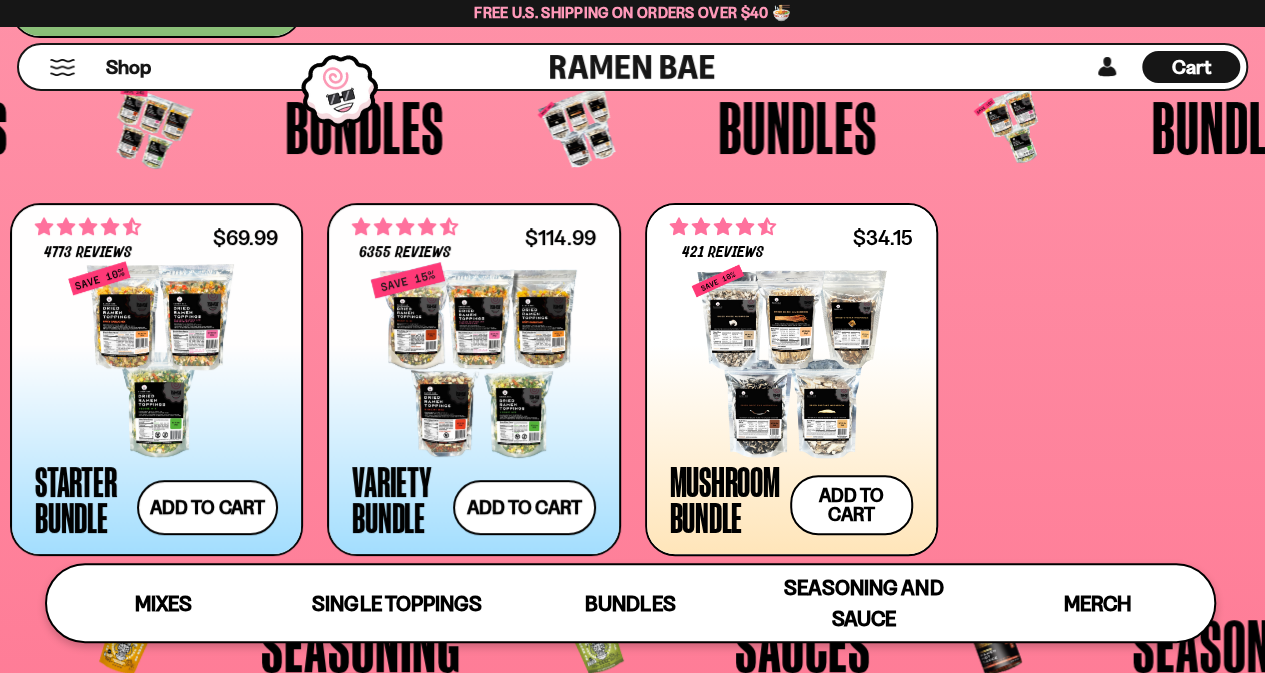 scroll, scrollTop: 3930, scrollLeft: 0, axis: vertical 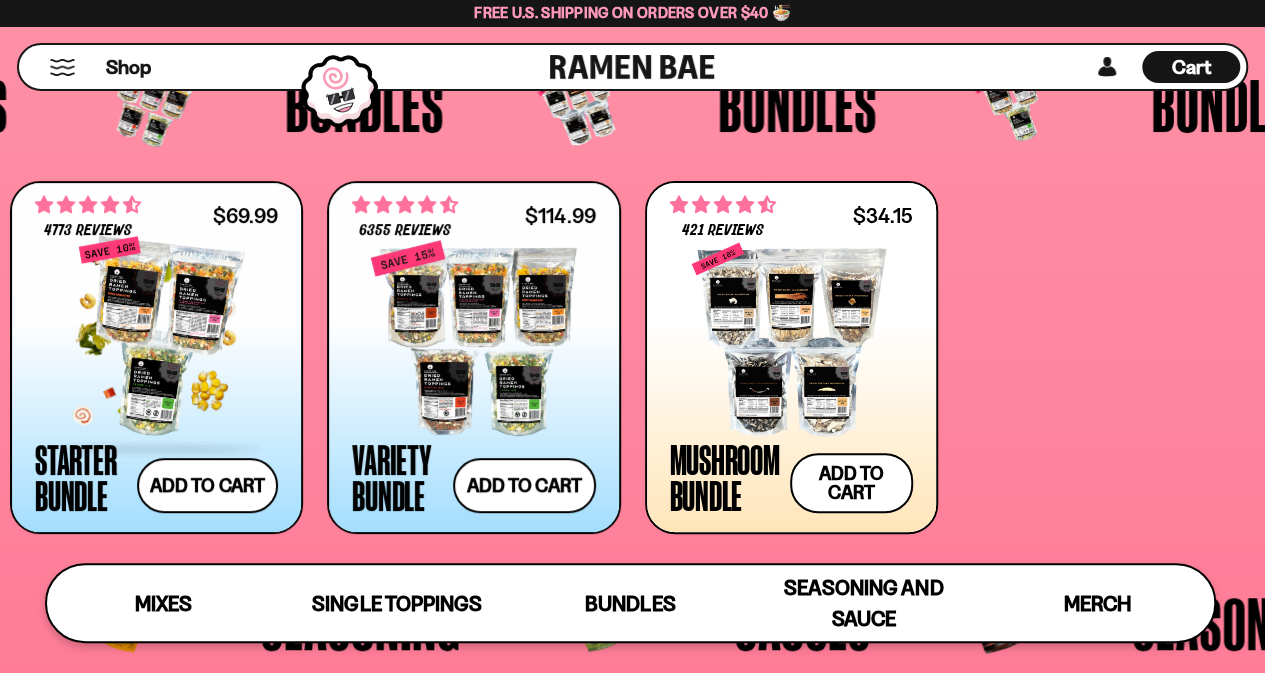 click at bounding box center [156, 338] 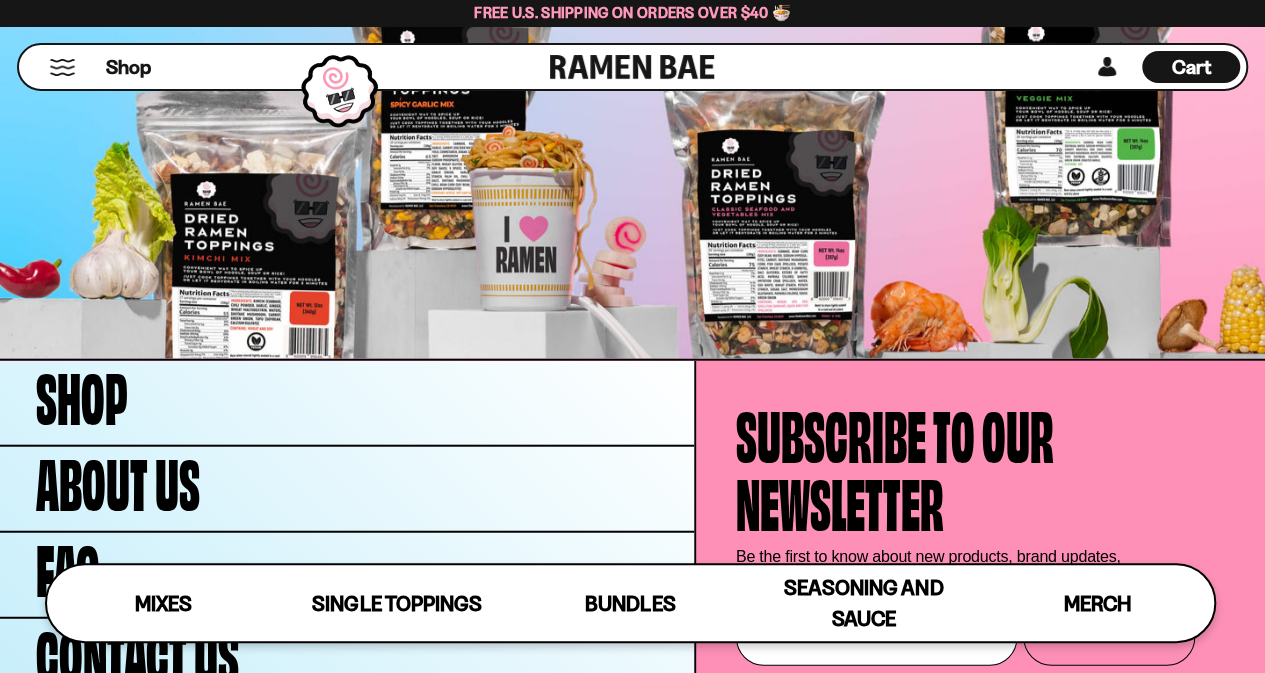 scroll, scrollTop: 6193, scrollLeft: 0, axis: vertical 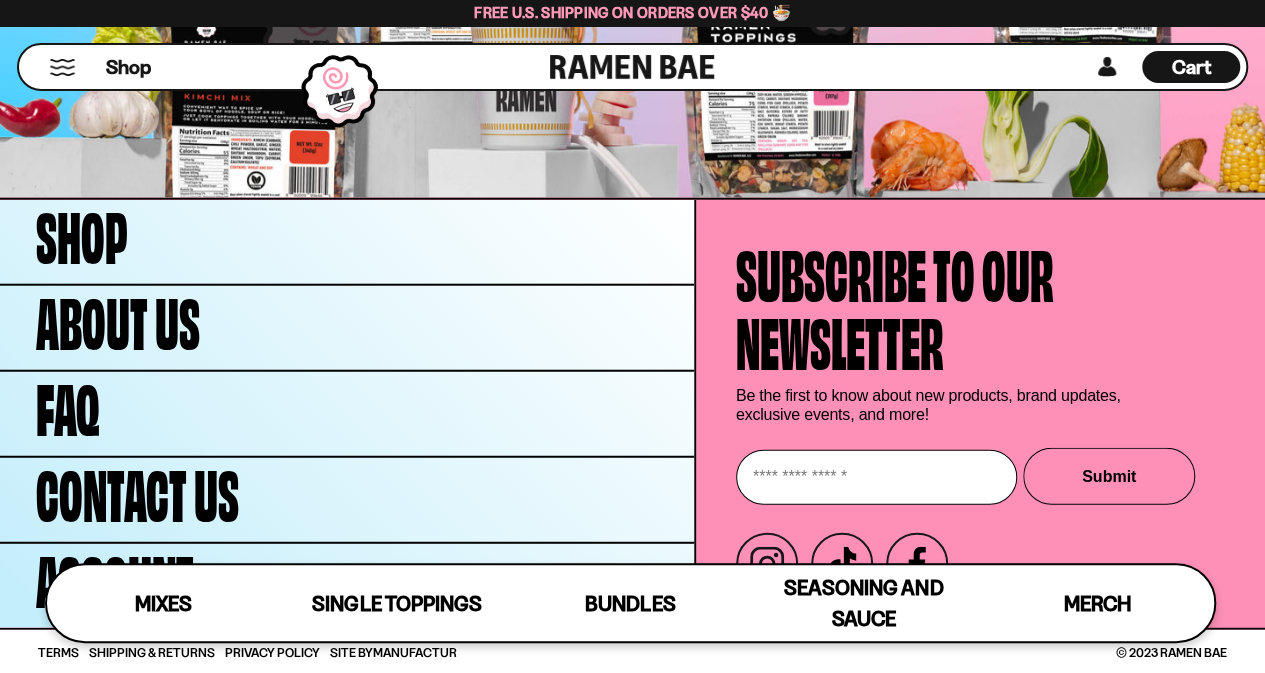 click on "Cart" at bounding box center [1191, 67] 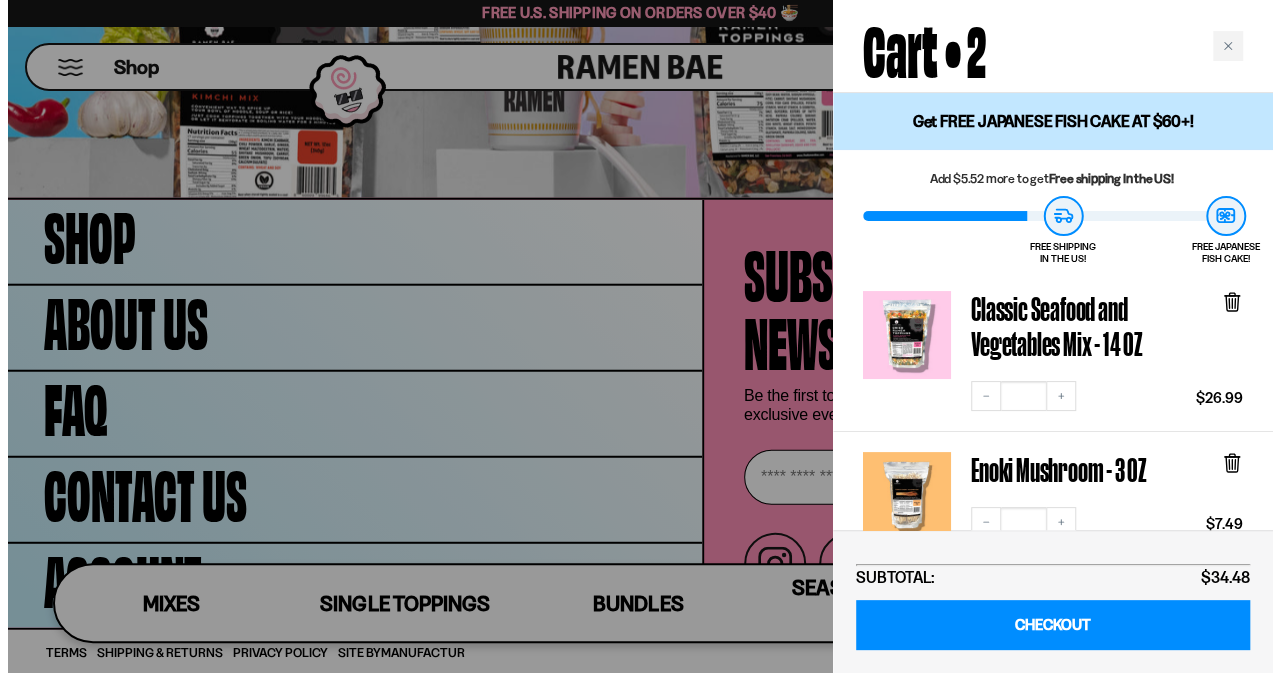 scroll, scrollTop: 6247, scrollLeft: 0, axis: vertical 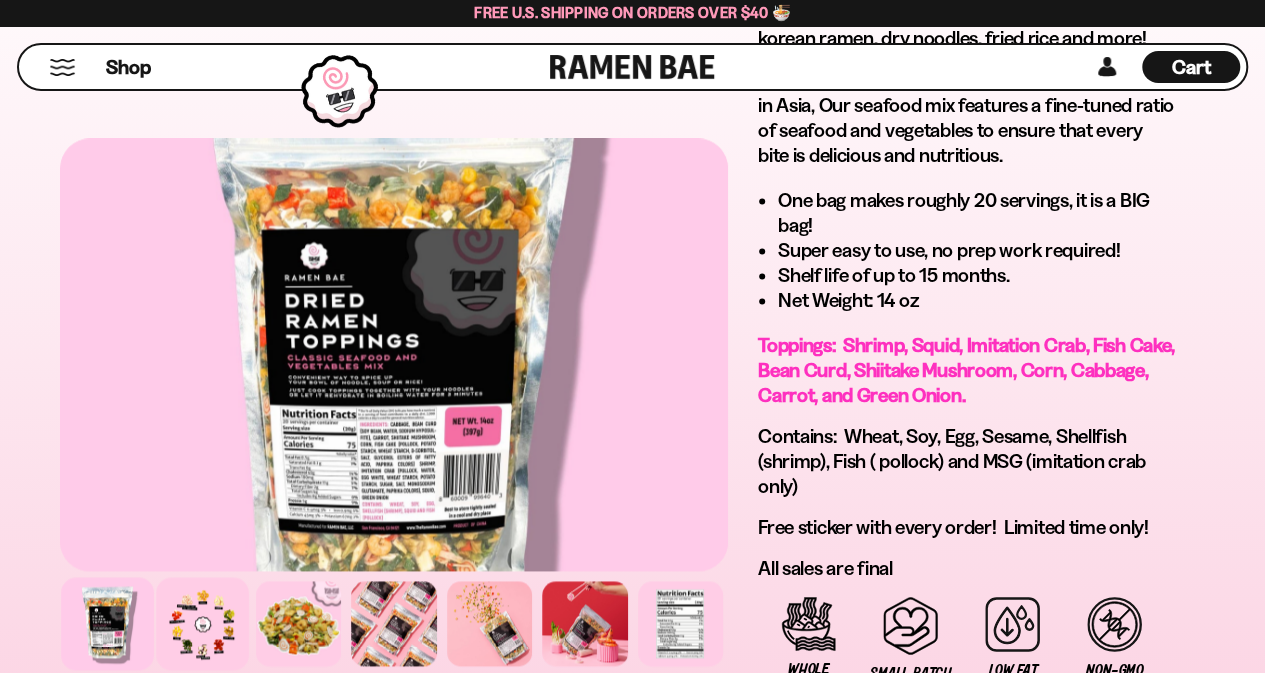 click at bounding box center [203, 623] 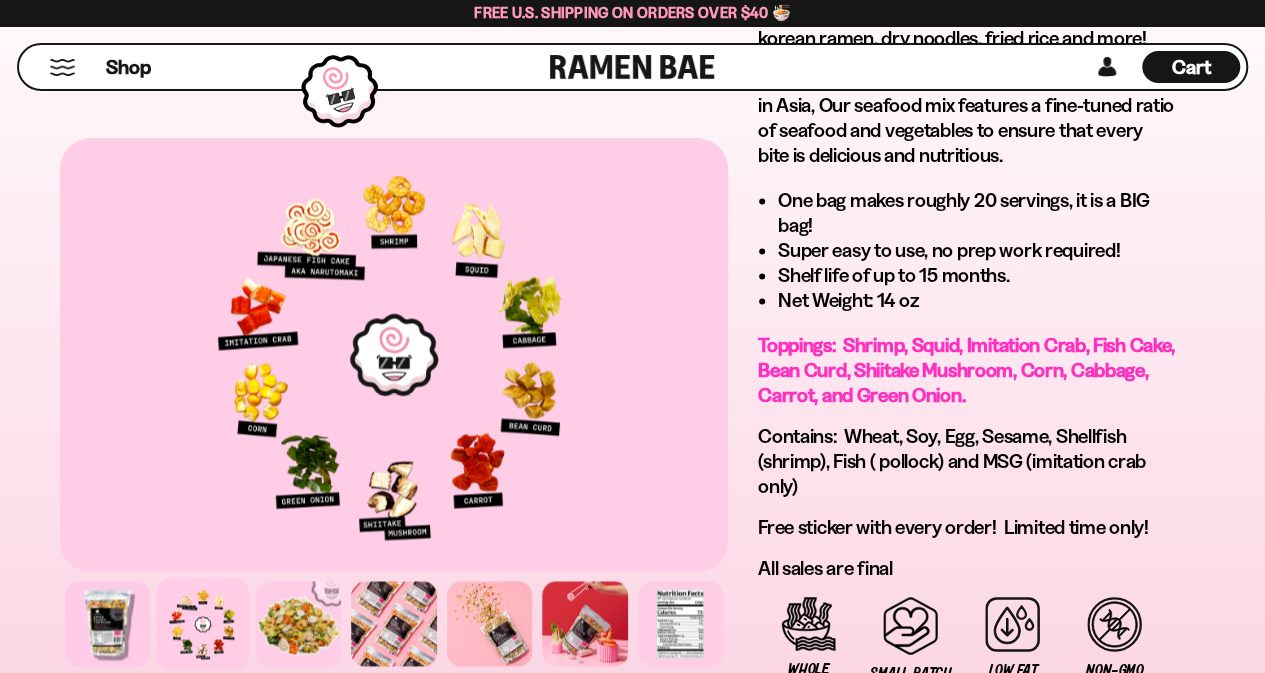 click on "Cart" at bounding box center [1191, 67] 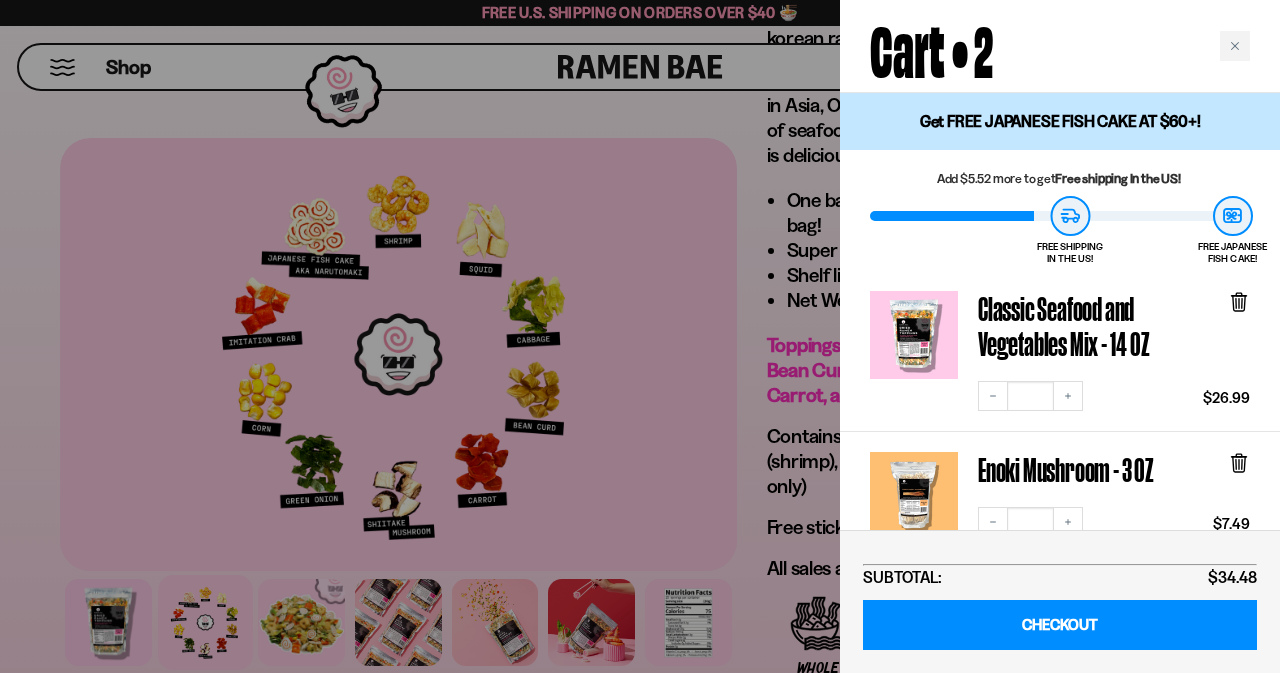 click at bounding box center (640, 336) 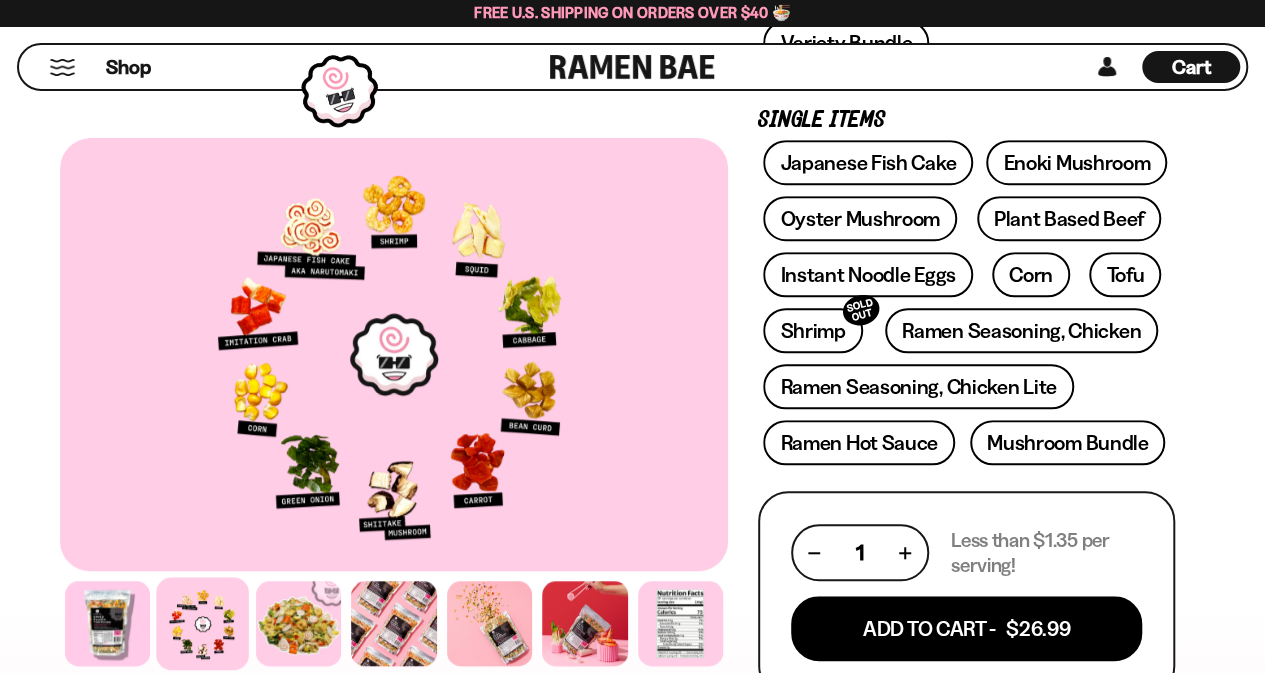 scroll, scrollTop: 302, scrollLeft: 0, axis: vertical 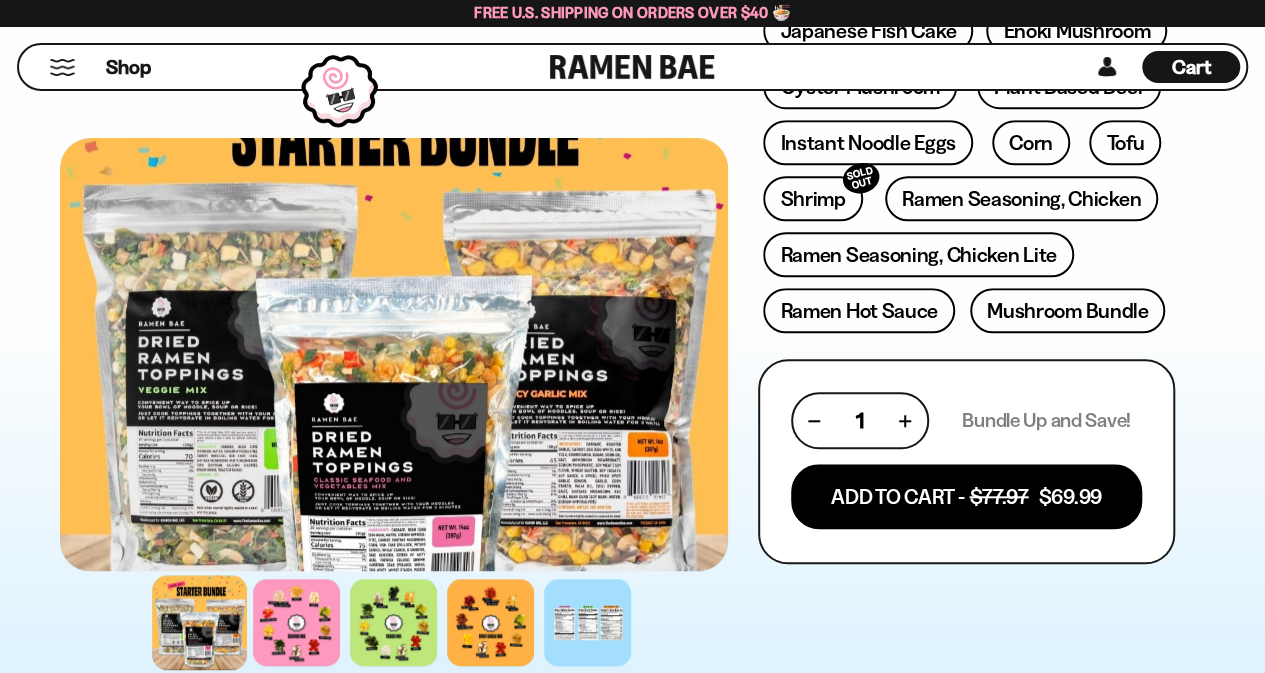 click at bounding box center (200, 622) 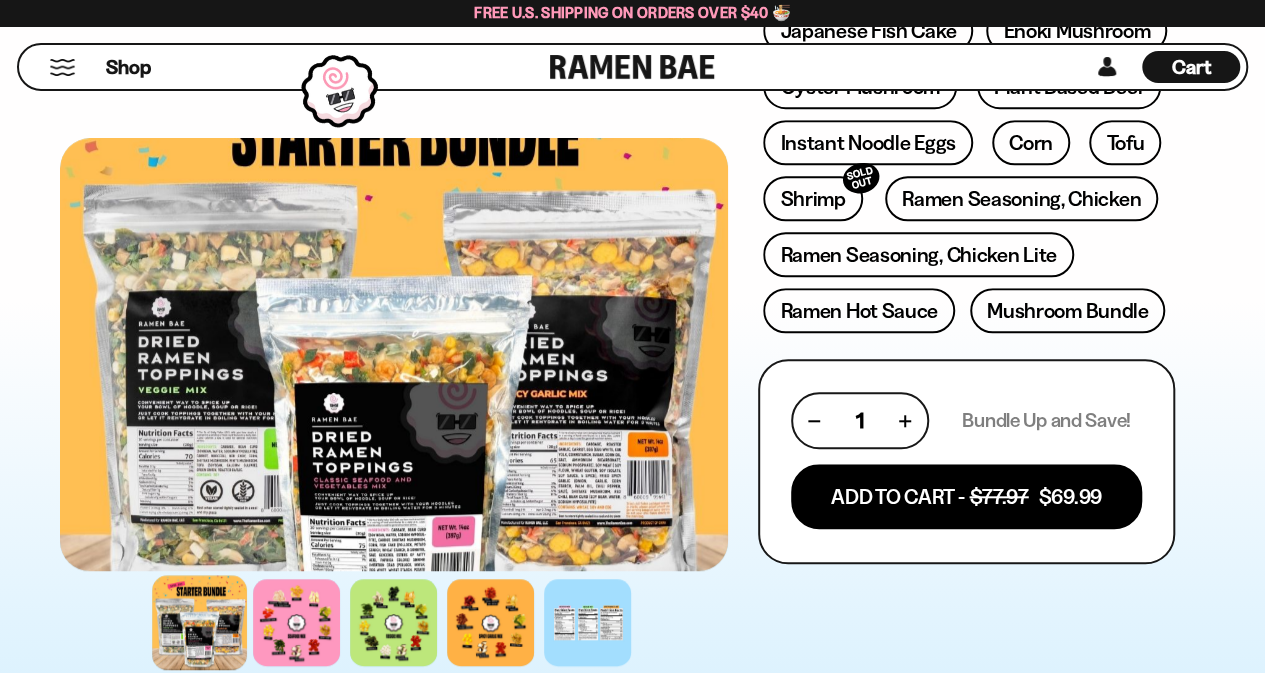 click at bounding box center [394, 354] 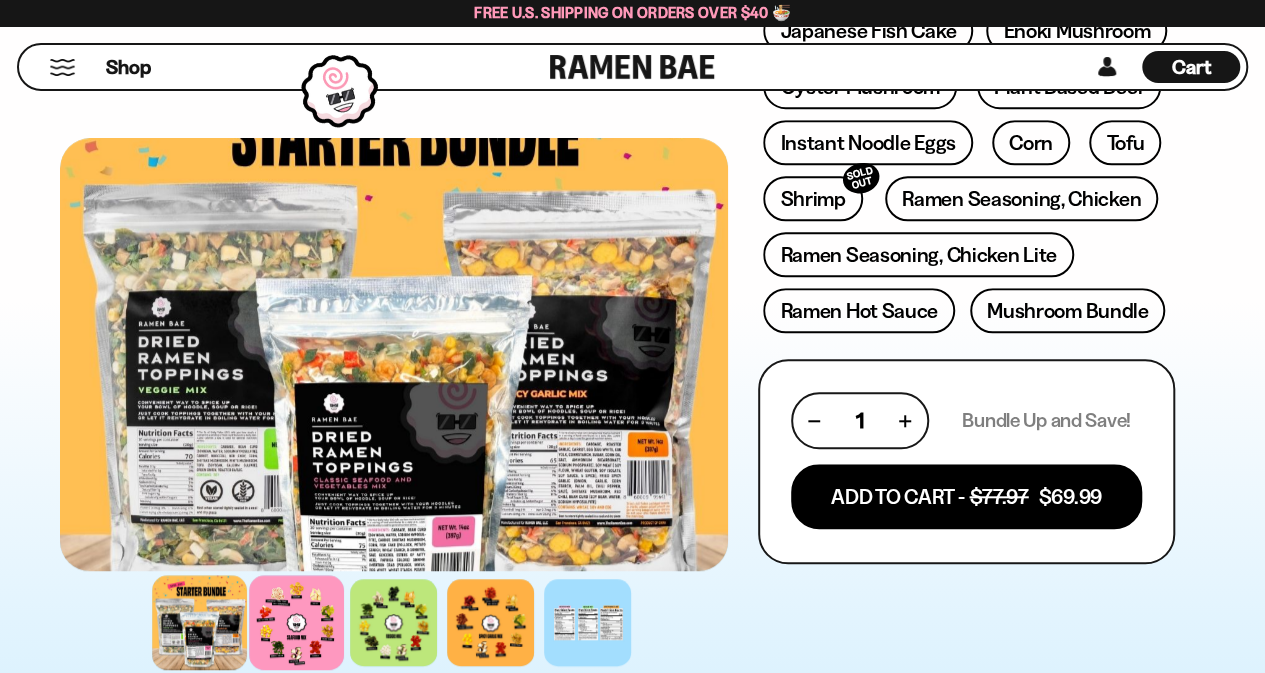 click at bounding box center (297, 622) 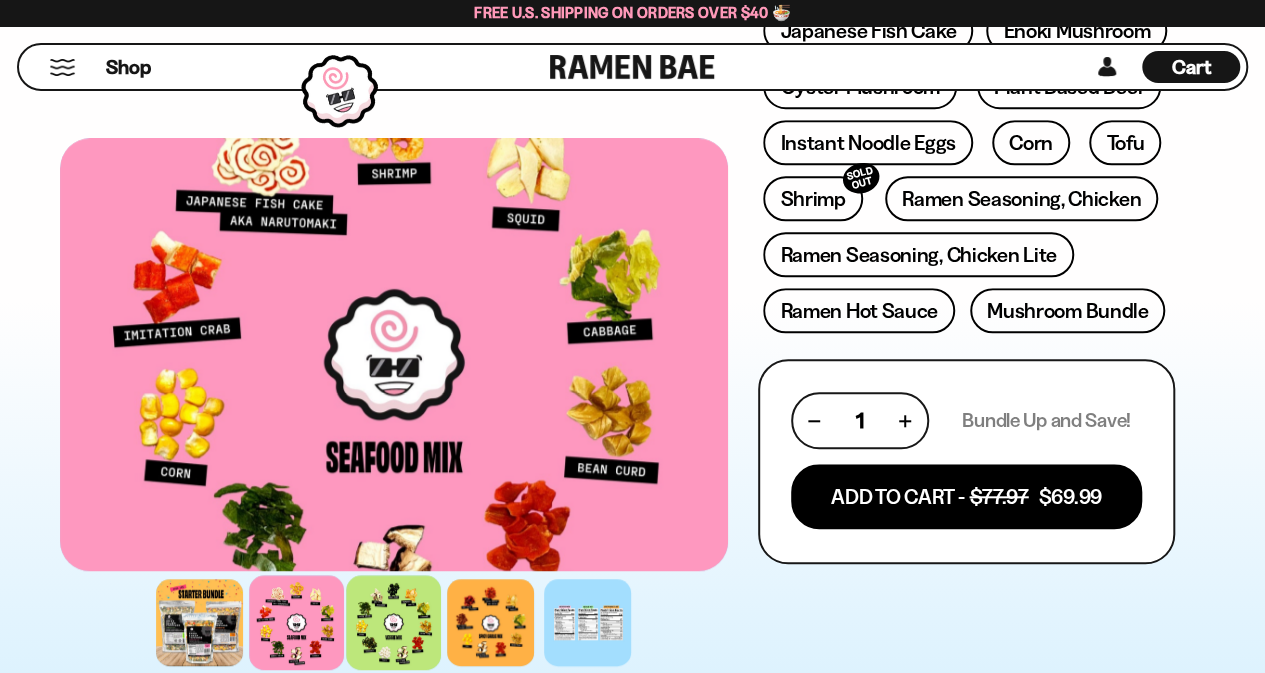 click at bounding box center [394, 622] 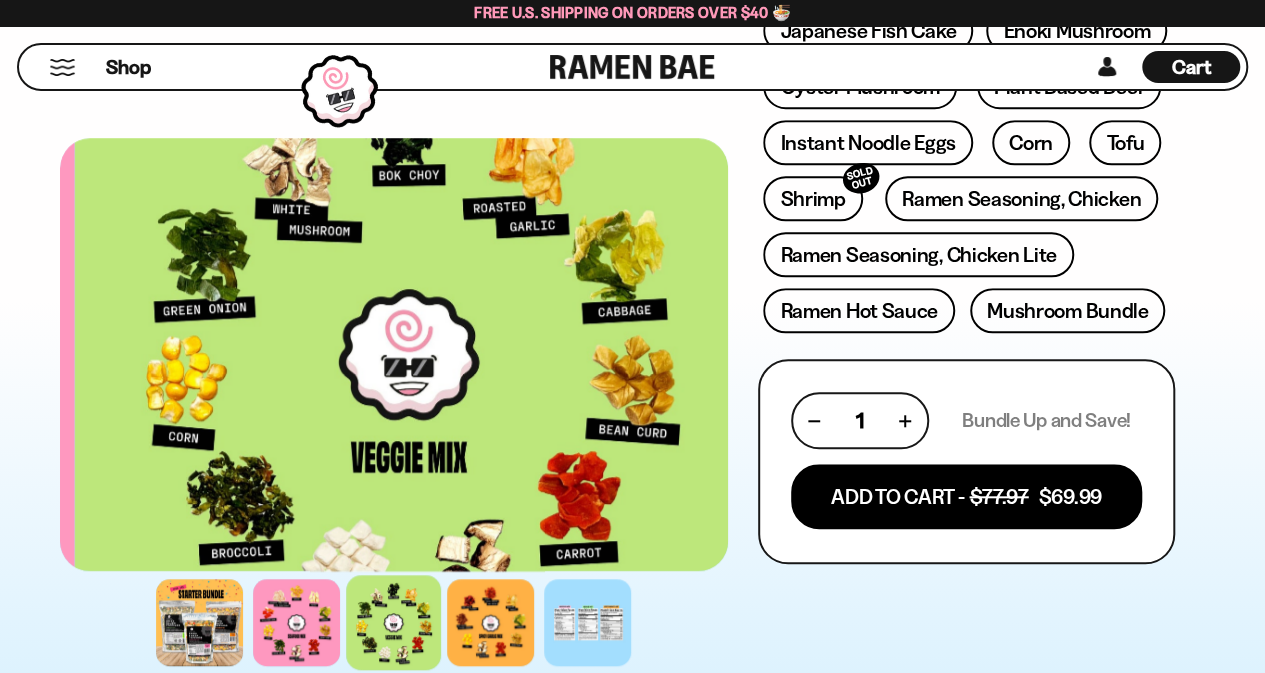 click at bounding box center [409, 354] 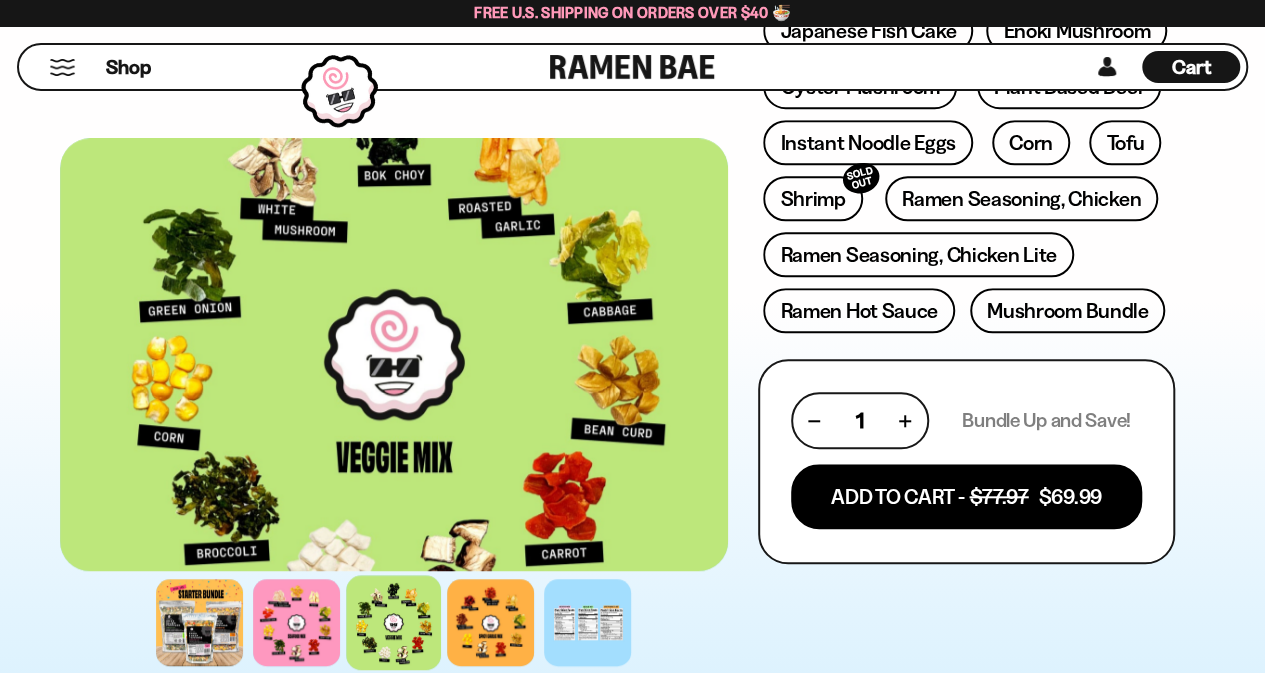 click at bounding box center [394, 354] 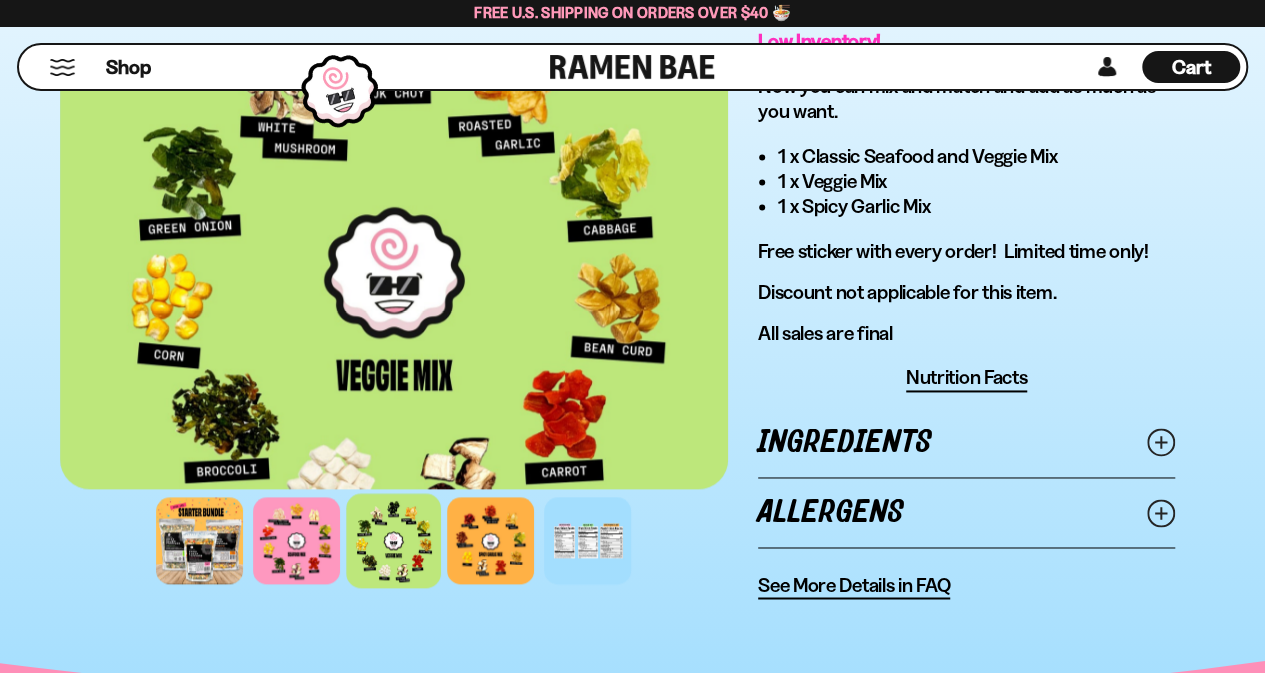 scroll, scrollTop: 1286, scrollLeft: 0, axis: vertical 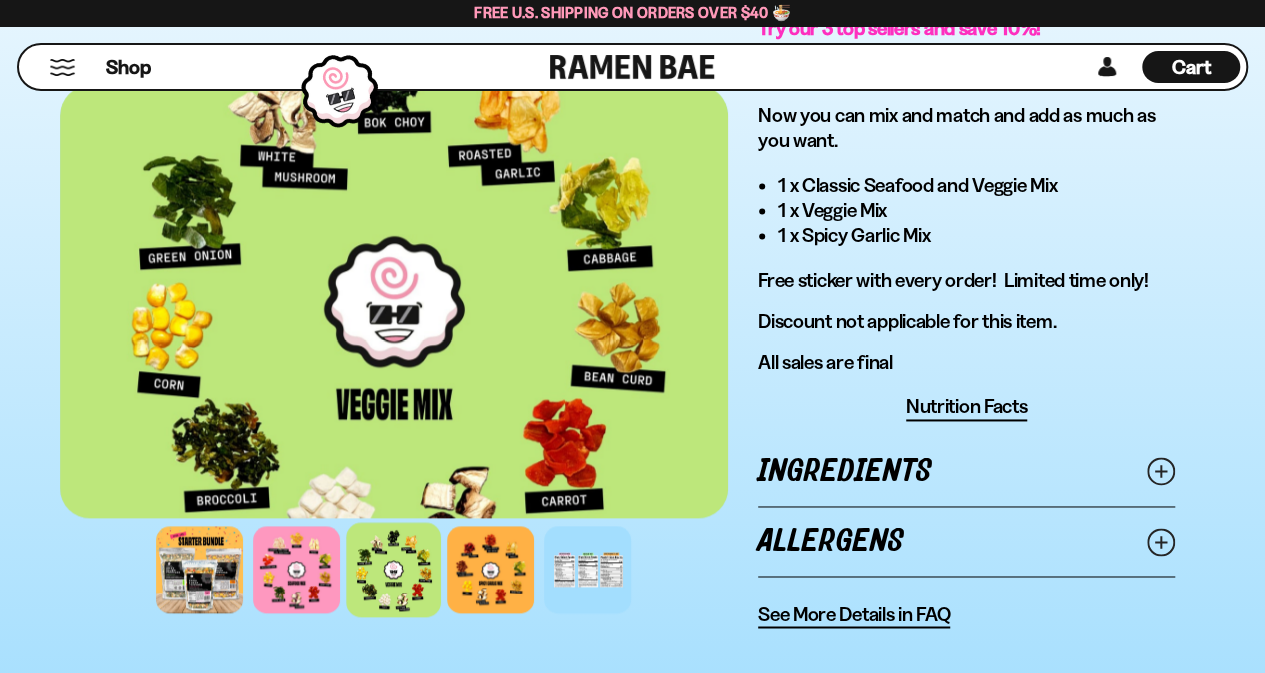 click 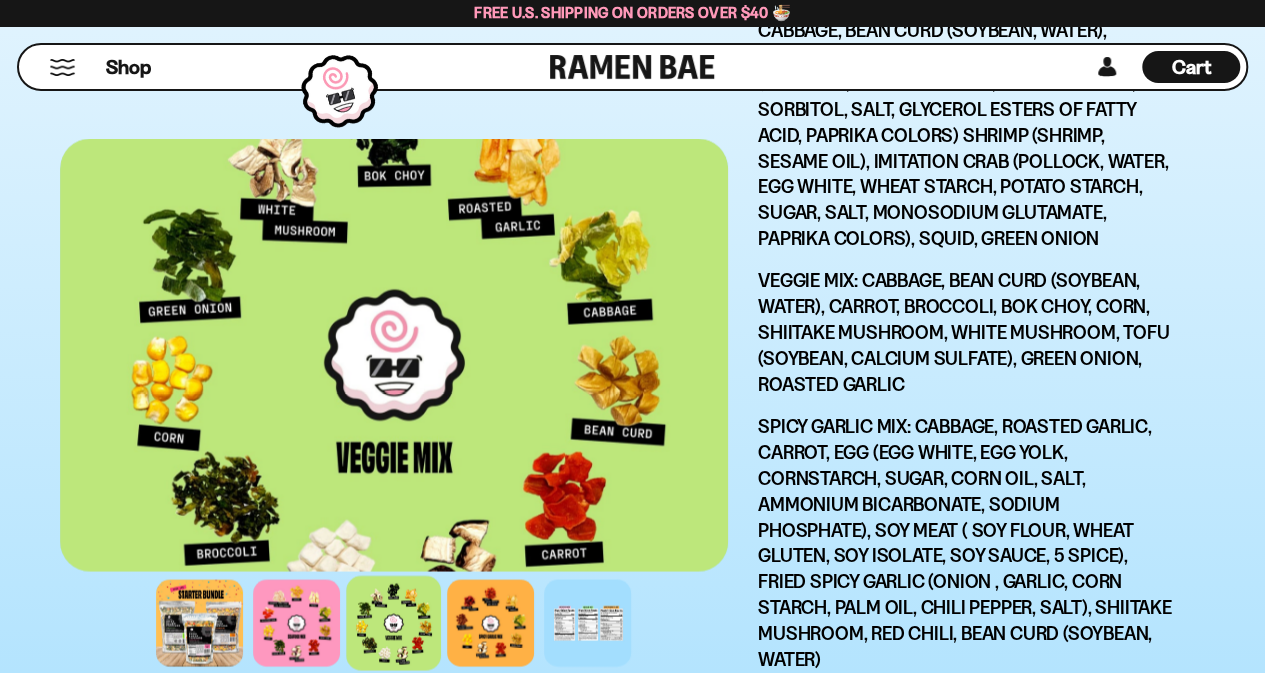 scroll, scrollTop: 1796, scrollLeft: 0, axis: vertical 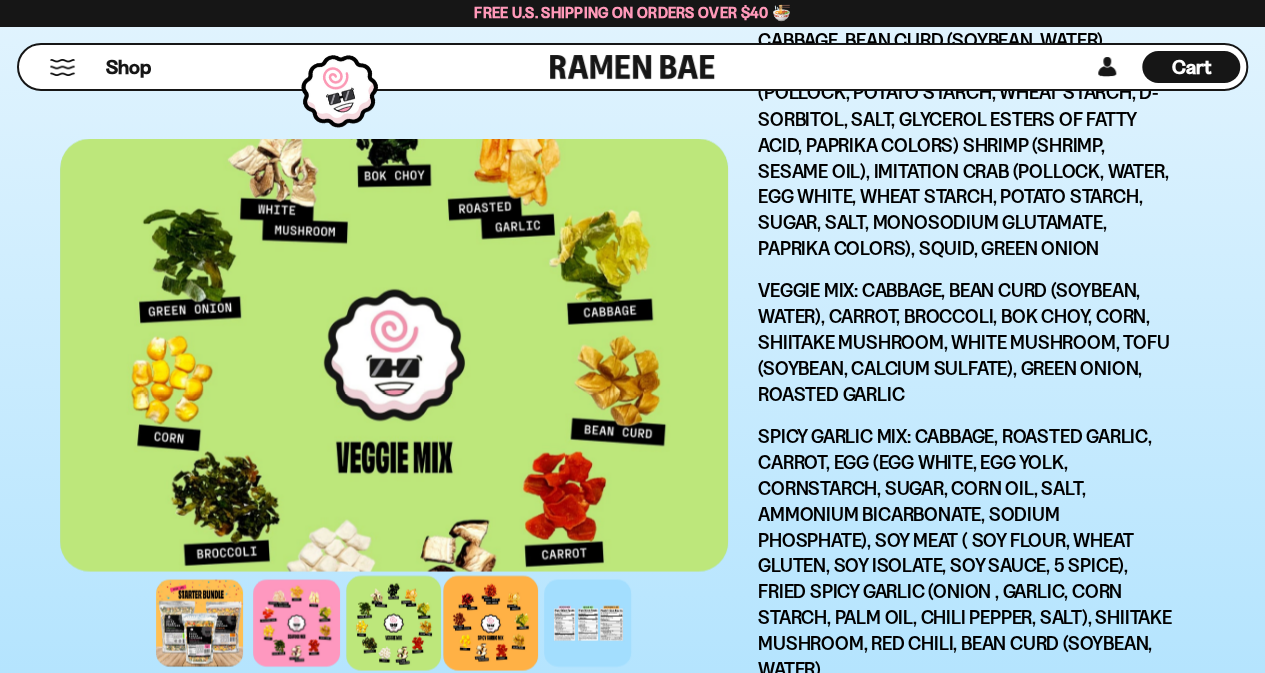 click at bounding box center [491, 622] 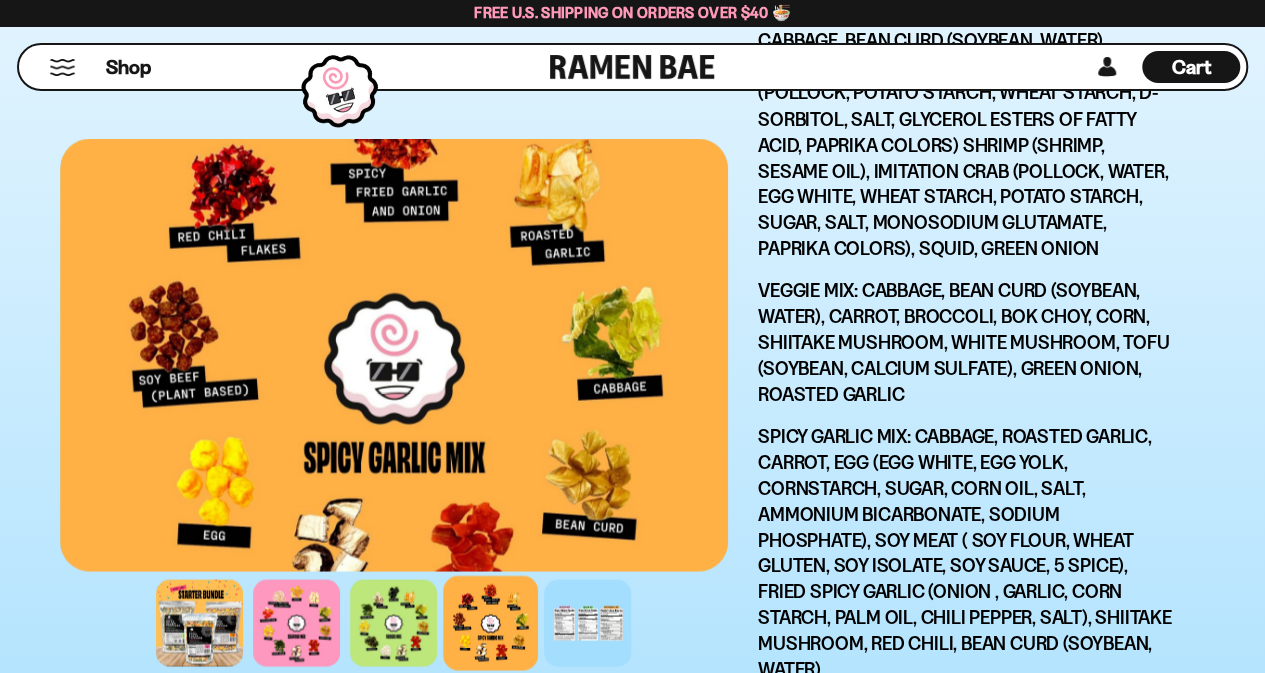 click at bounding box center (491, 622) 